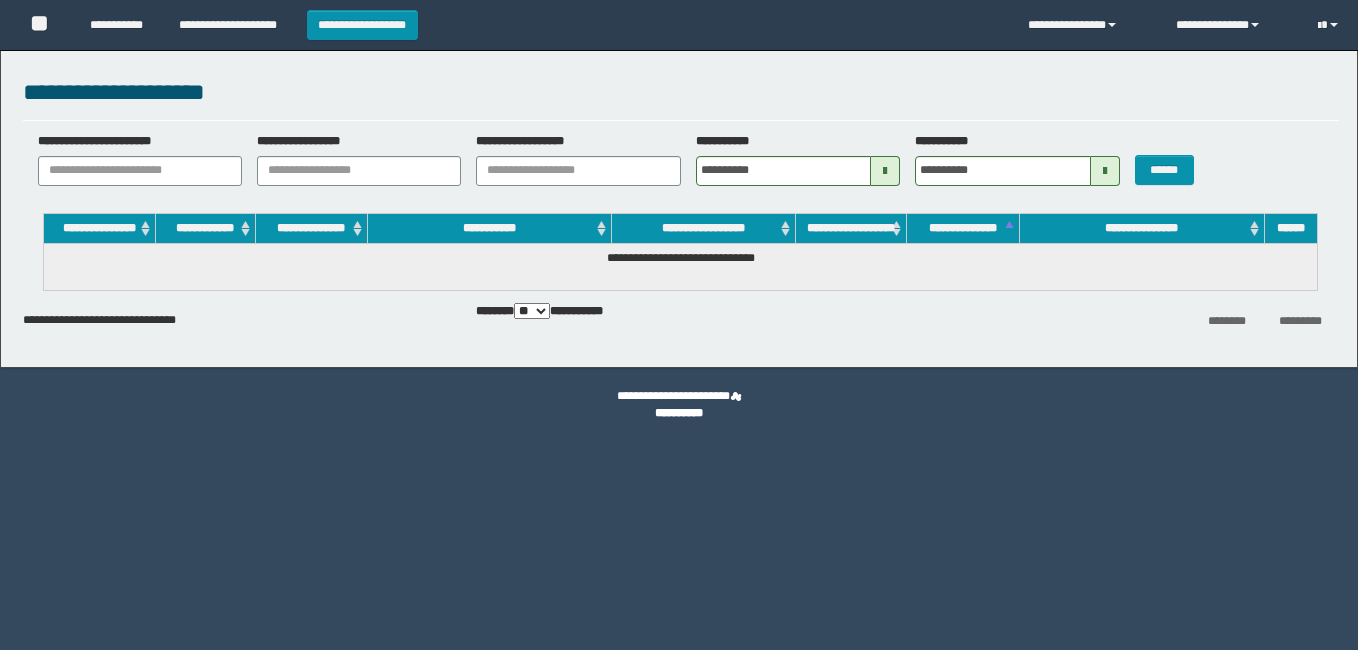 scroll, scrollTop: 0, scrollLeft: 0, axis: both 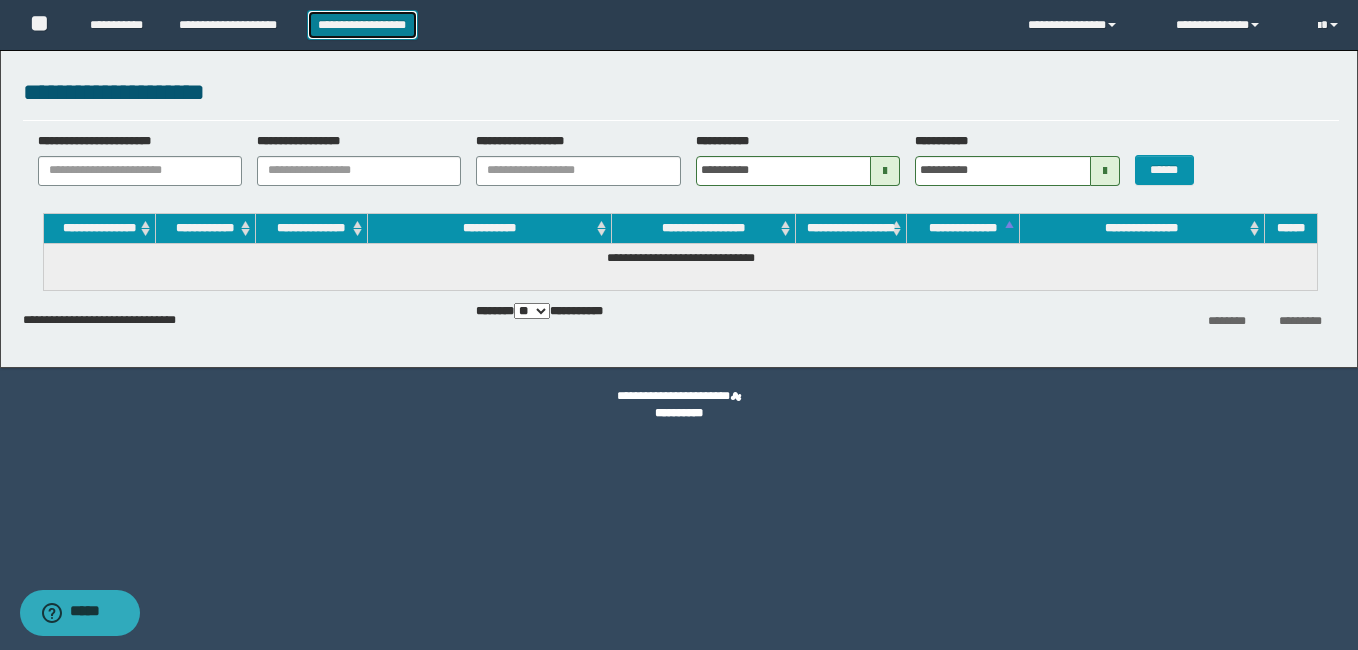 click on "**********" at bounding box center [362, 25] 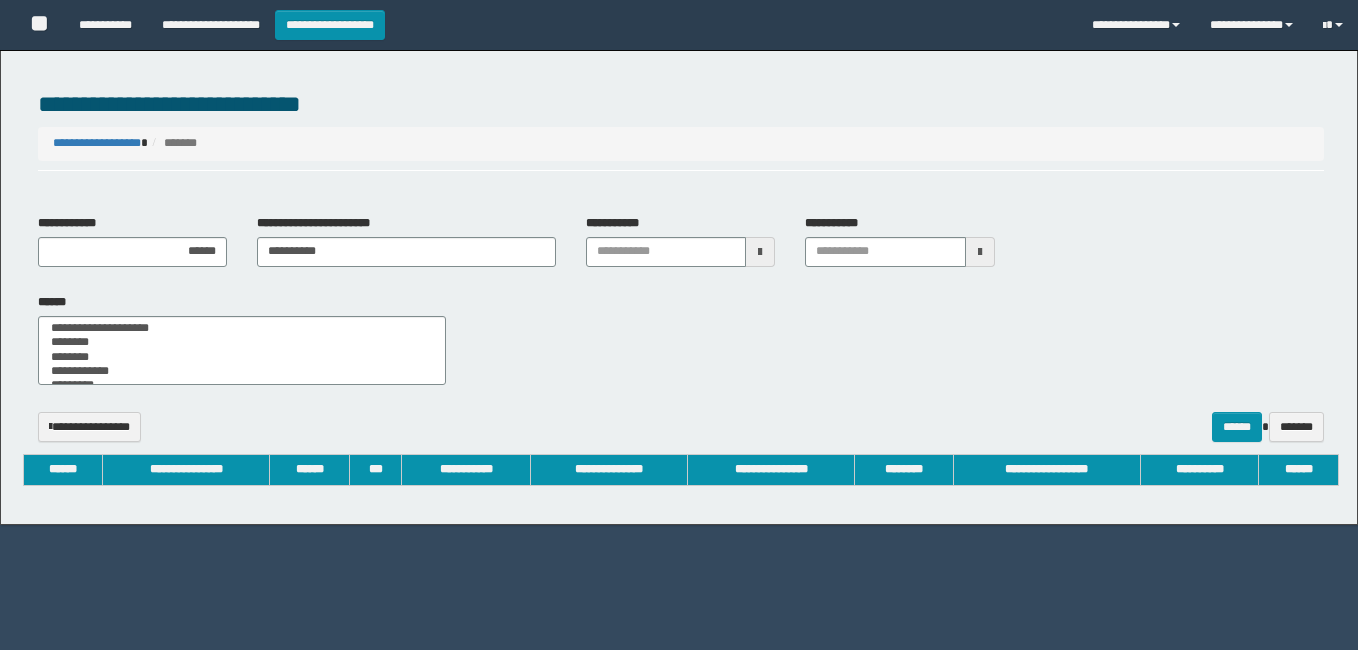 select 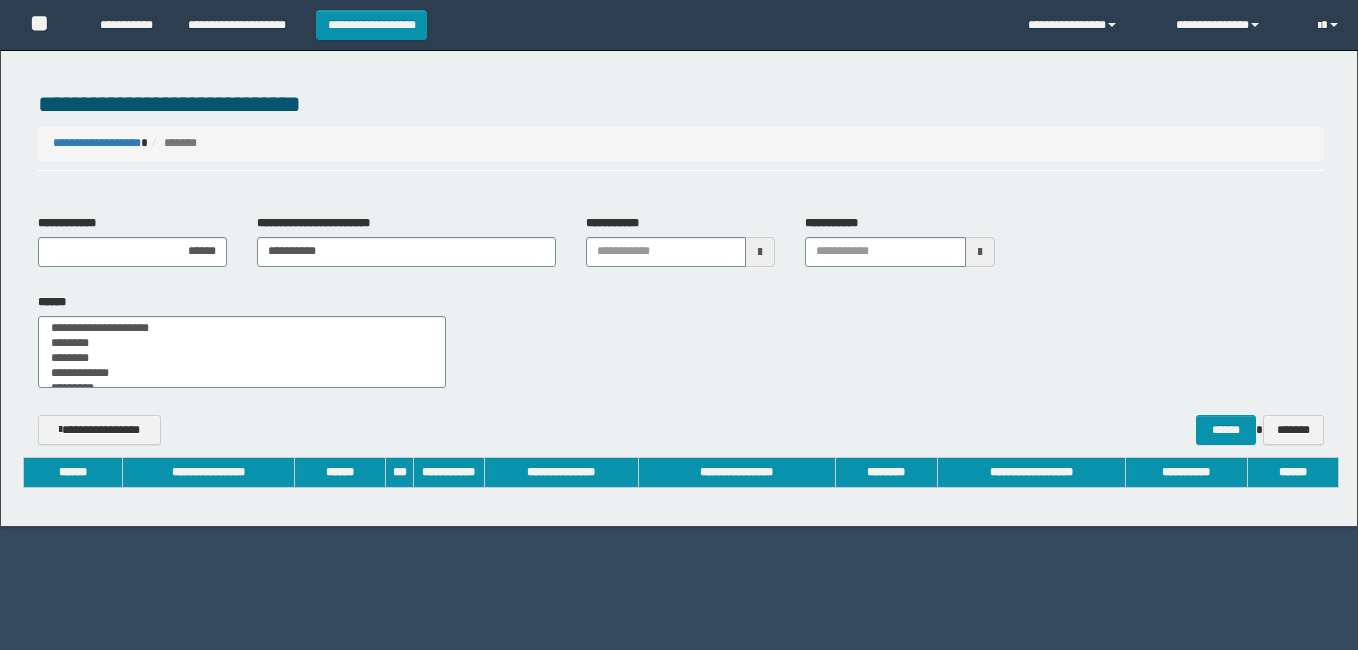 type on "******" 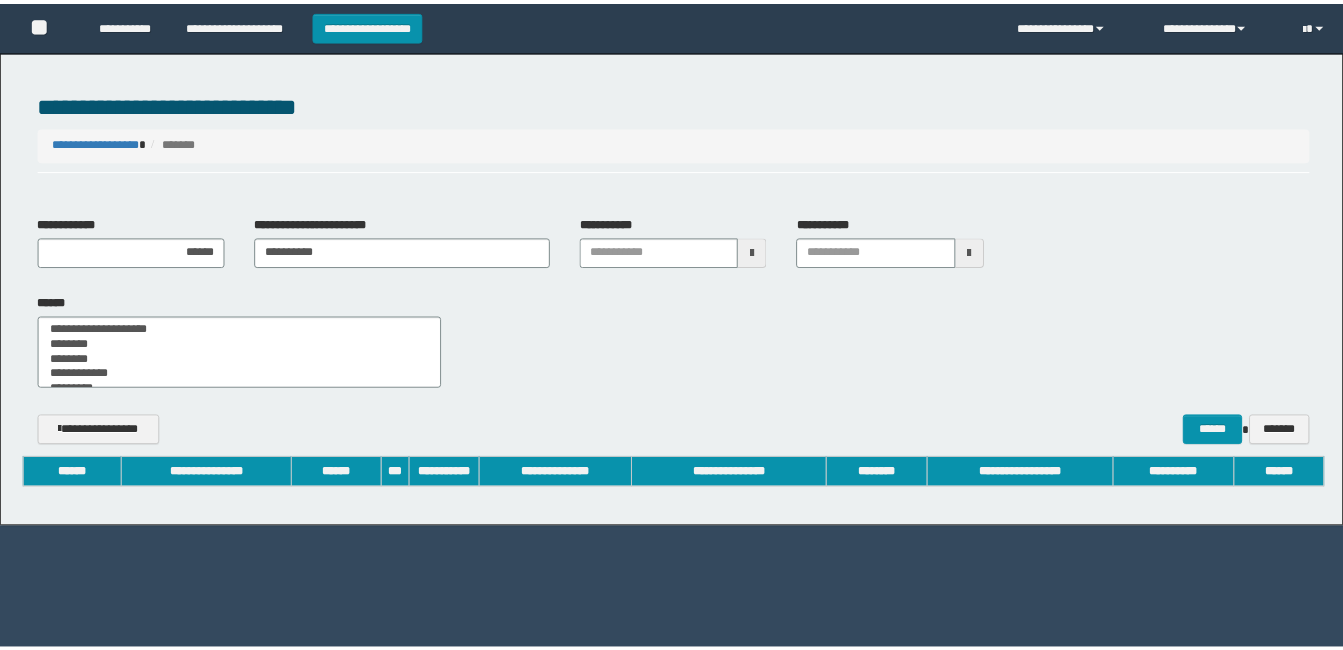scroll, scrollTop: 0, scrollLeft: 0, axis: both 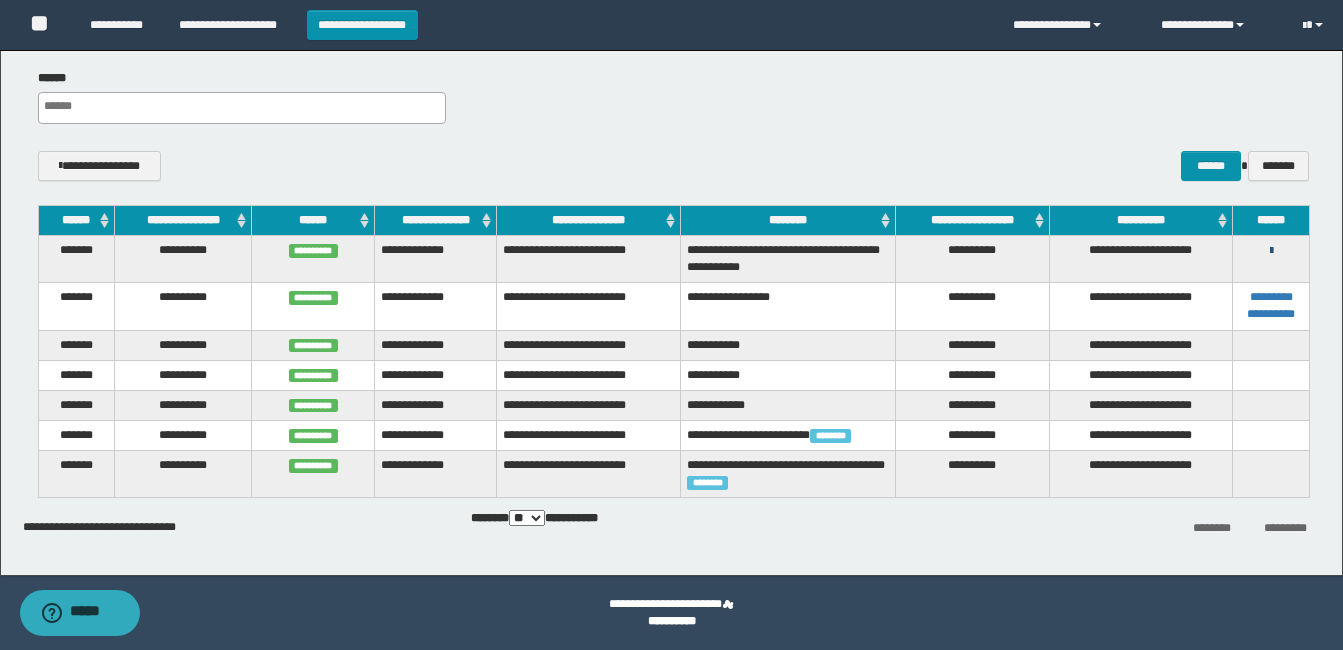click at bounding box center (1271, 251) 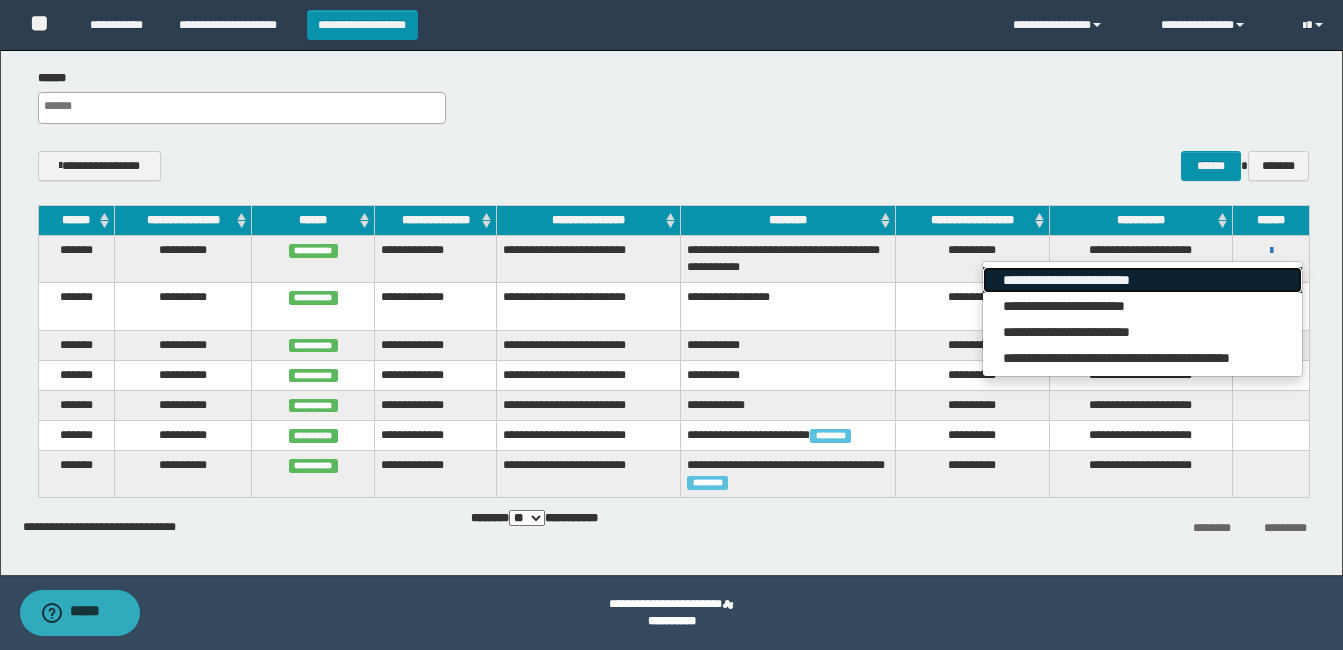 click on "**********" at bounding box center [1142, 280] 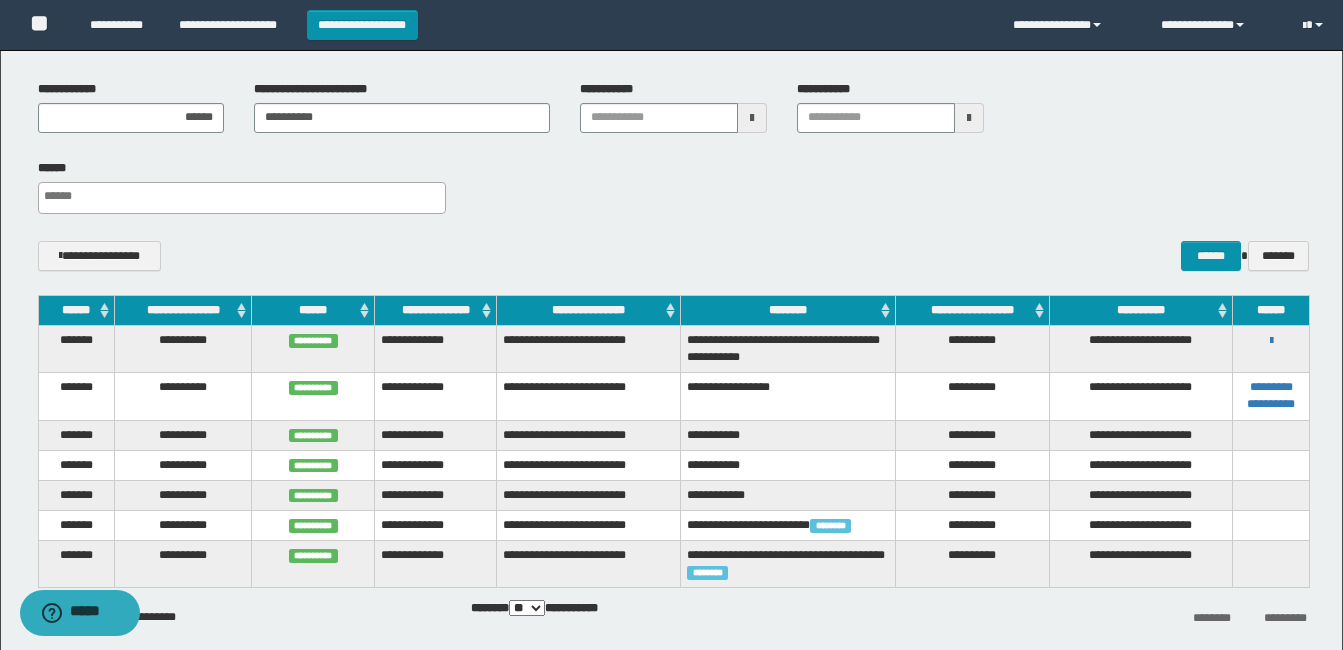 scroll, scrollTop: 0, scrollLeft: 0, axis: both 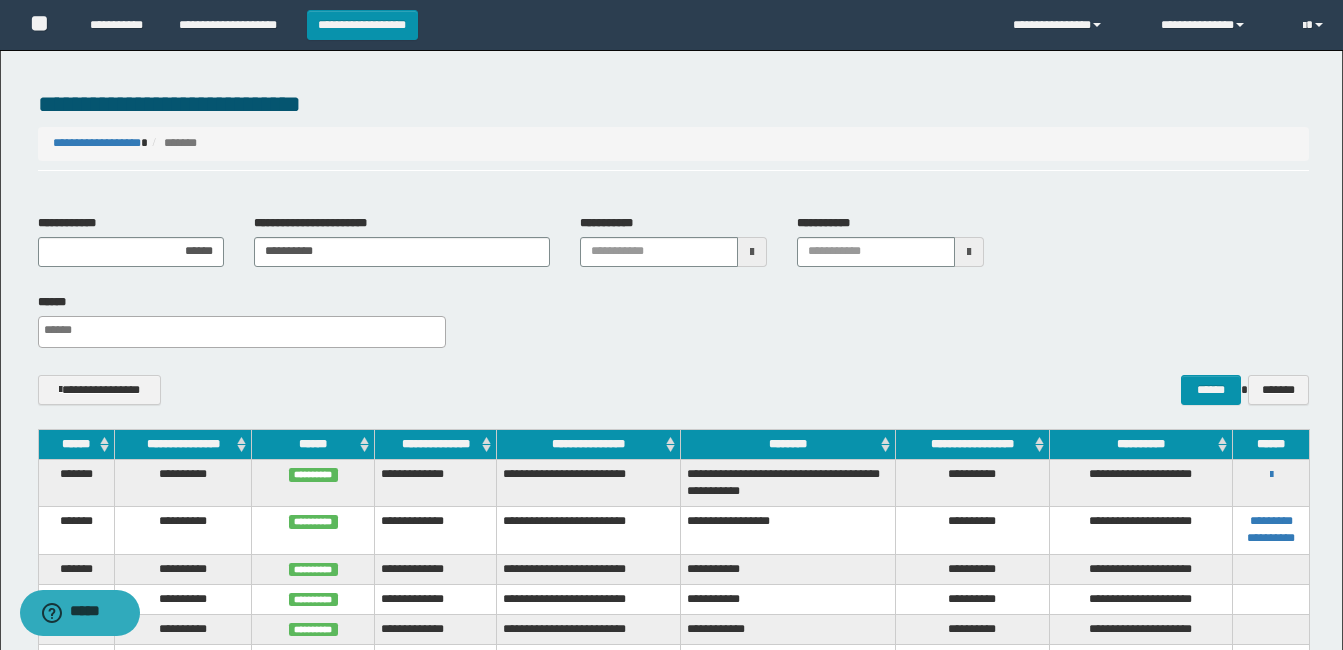type 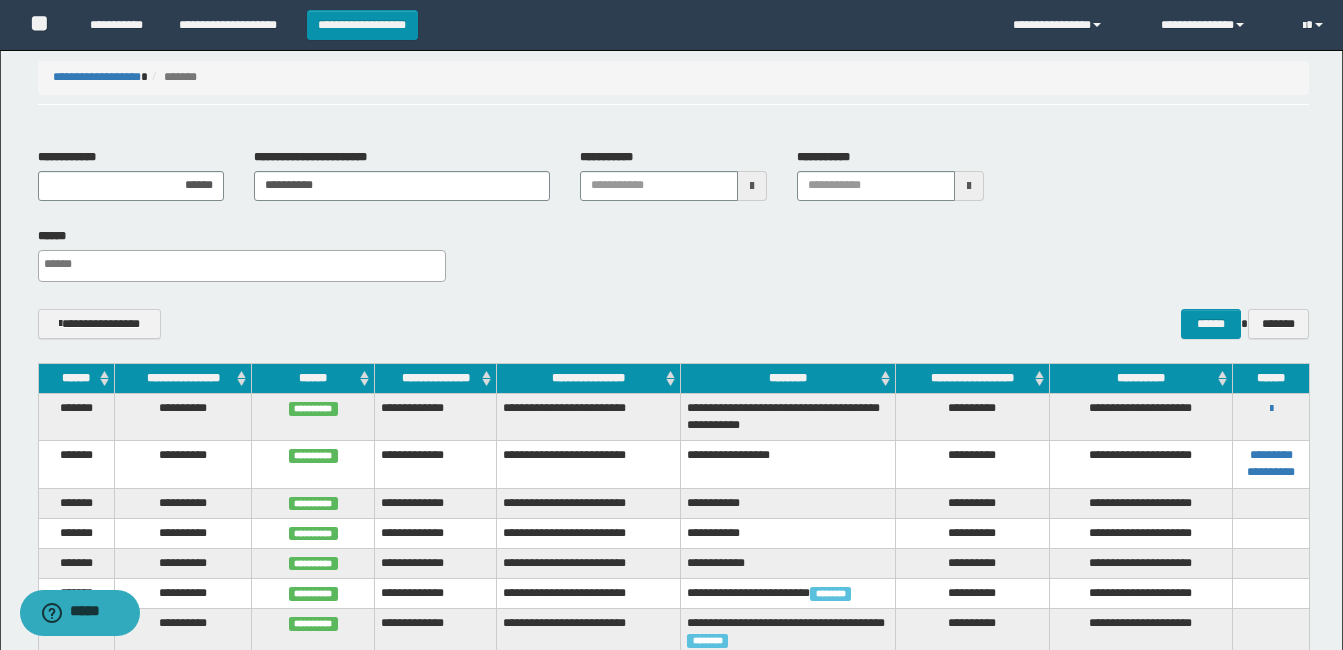 scroll, scrollTop: 100, scrollLeft: 0, axis: vertical 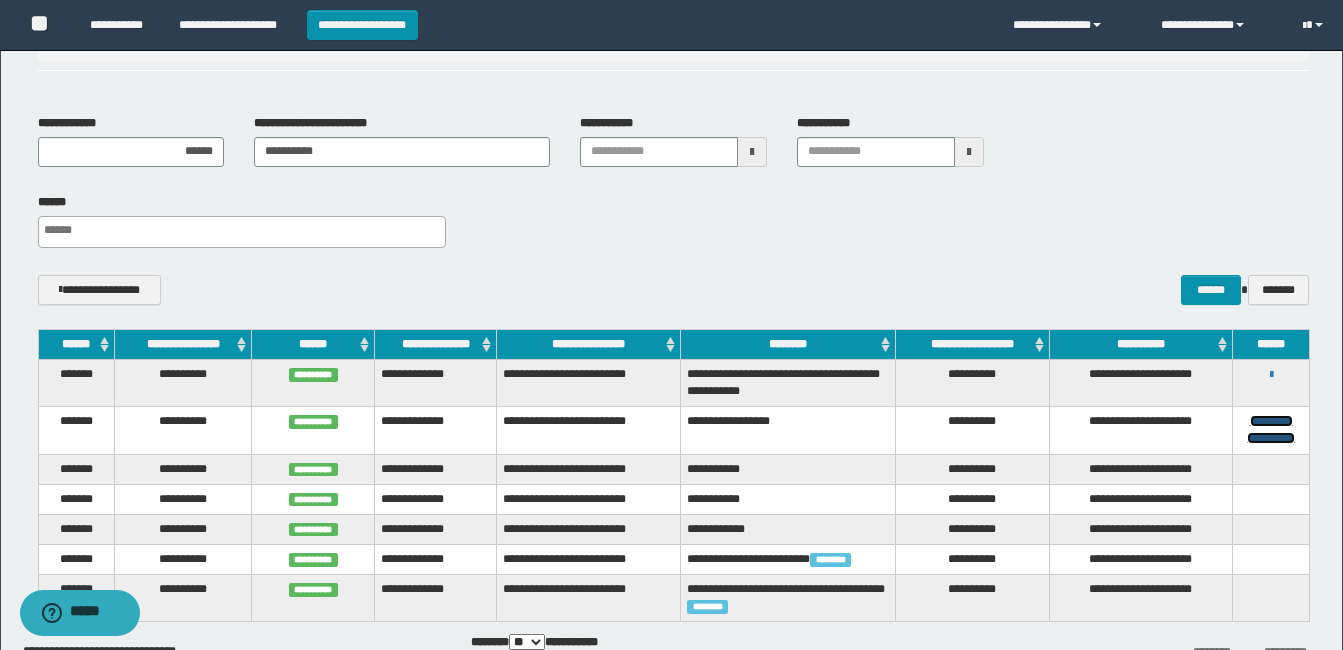 click on "**********" at bounding box center [1271, 429] 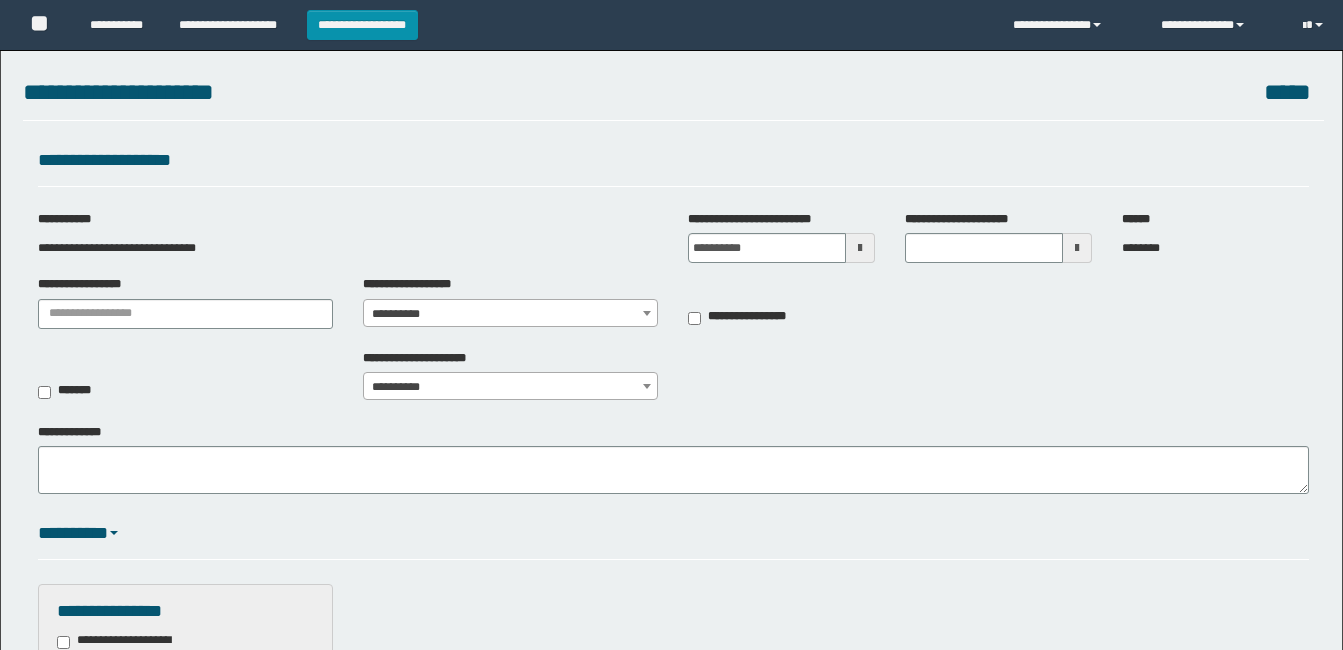 scroll, scrollTop: 0, scrollLeft: 0, axis: both 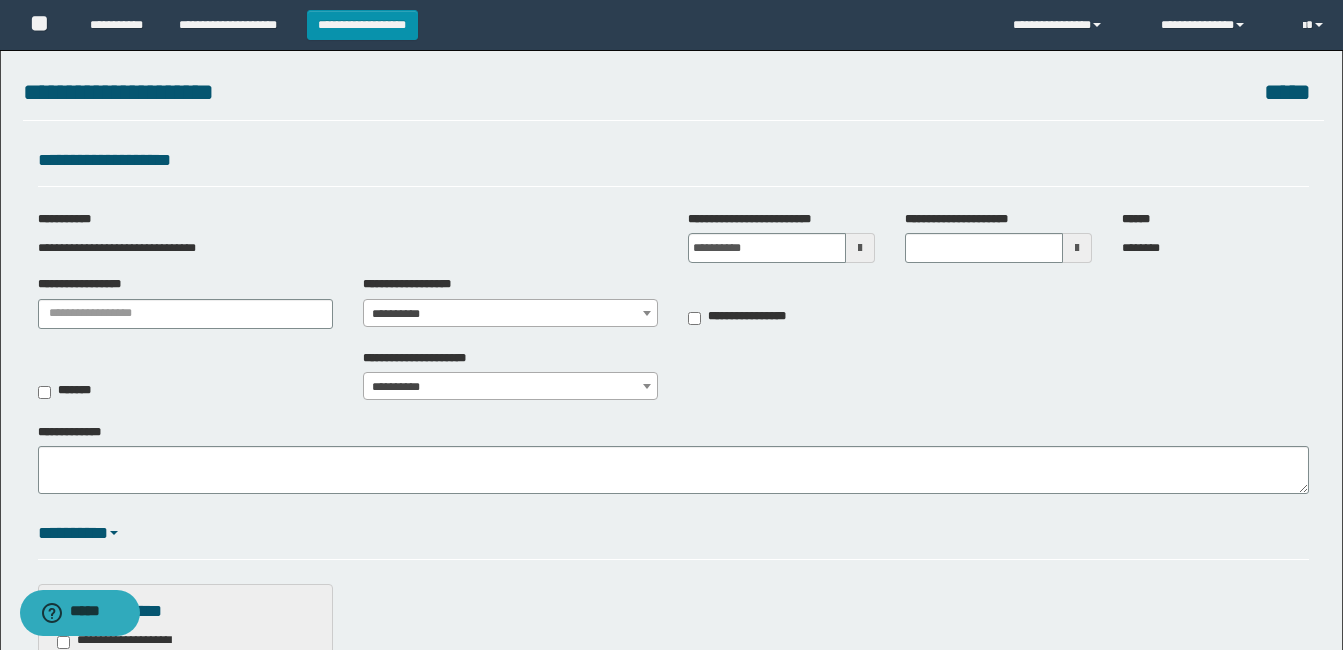click at bounding box center (860, 248) 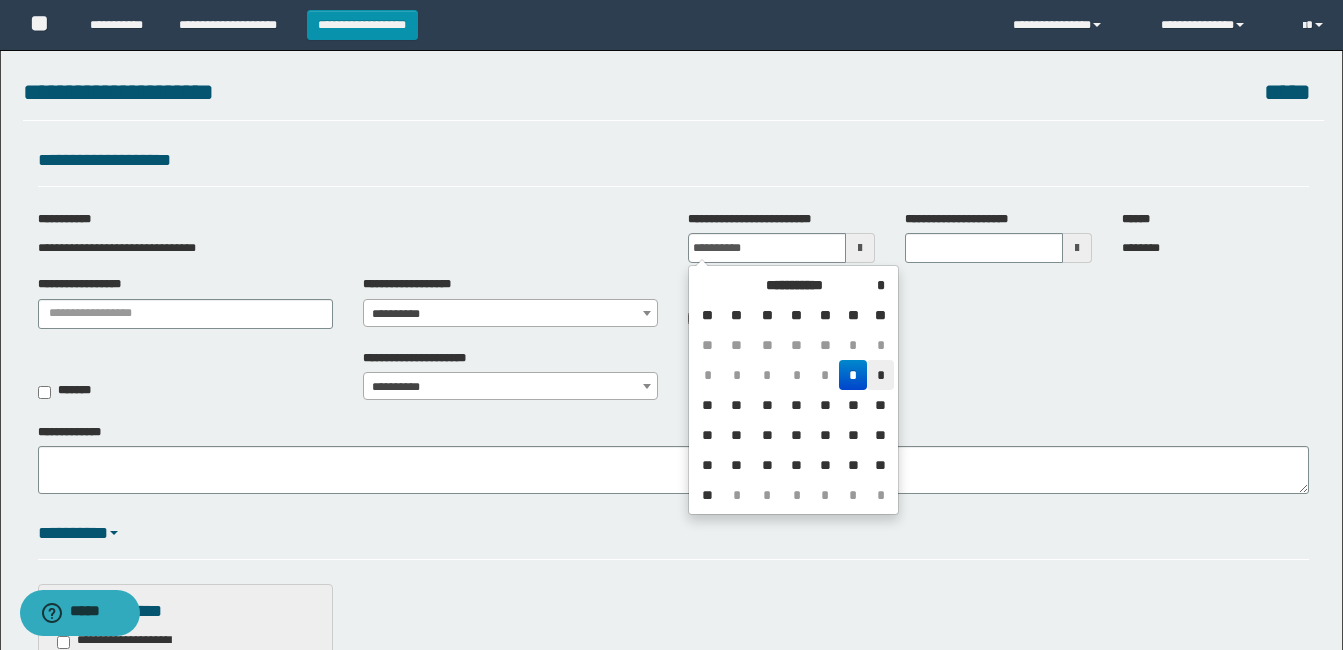 click on "*" at bounding box center (880, 375) 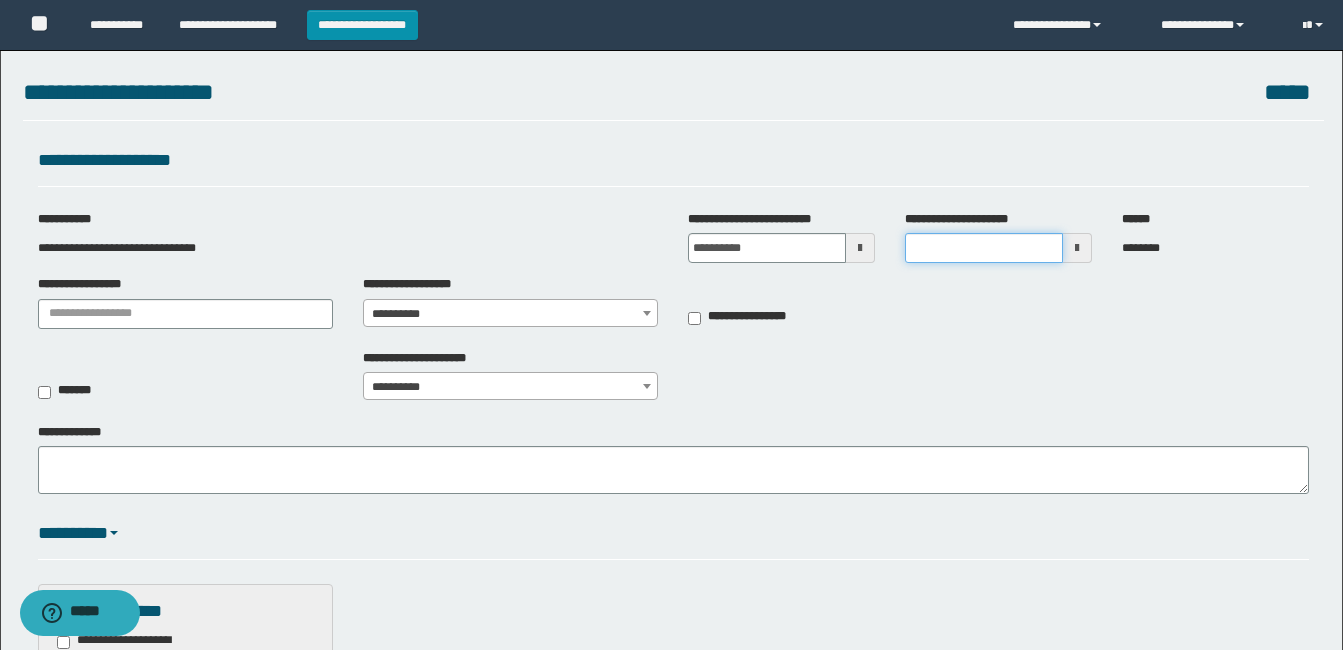 click on "**********" at bounding box center [984, 248] 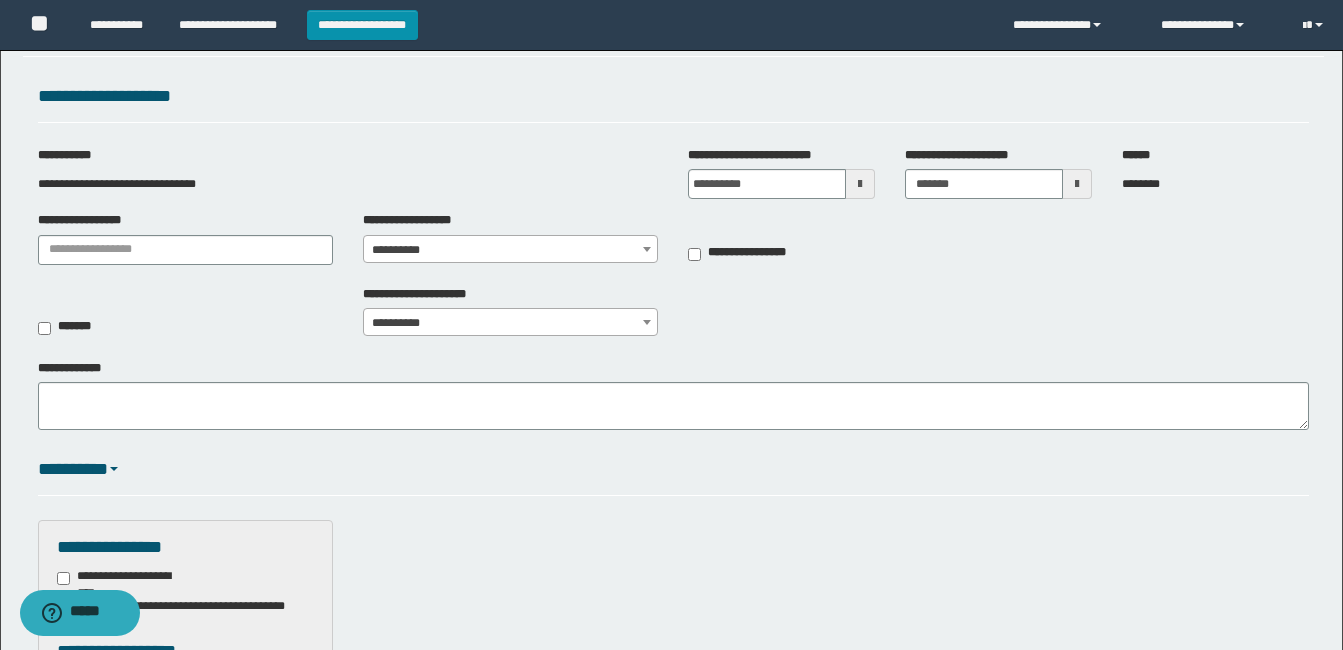 scroll, scrollTop: 100, scrollLeft: 0, axis: vertical 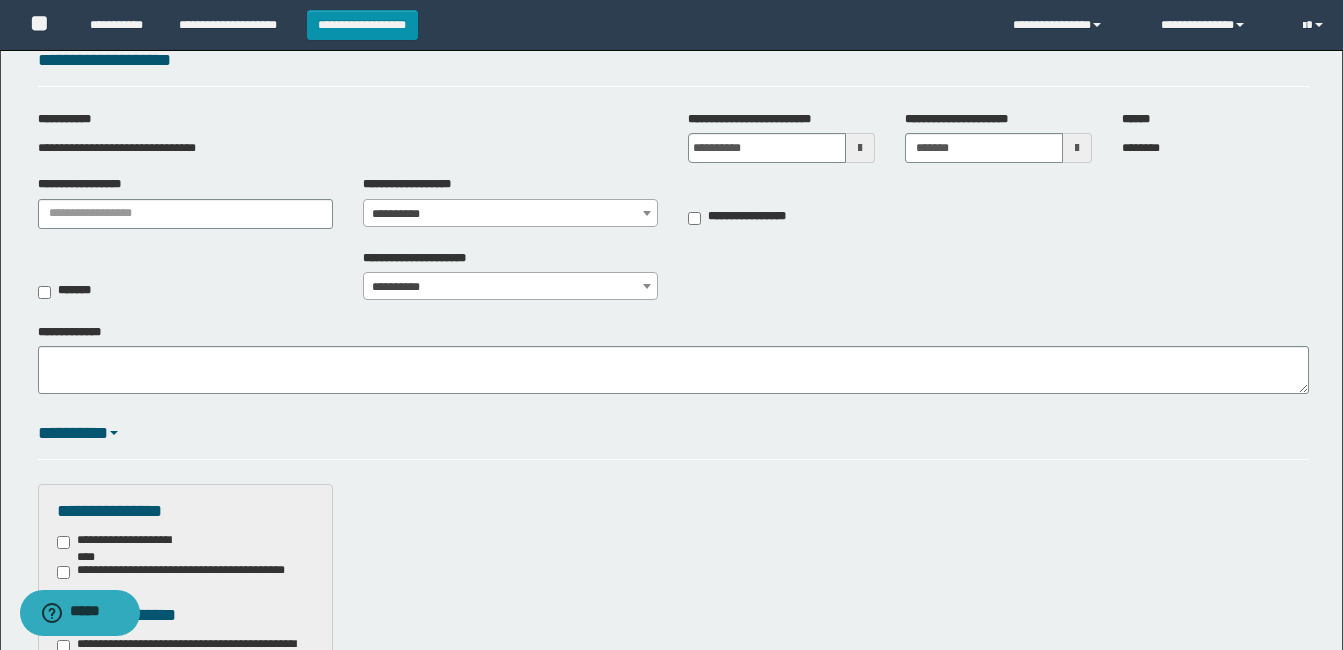 click on "**********" at bounding box center [510, 214] 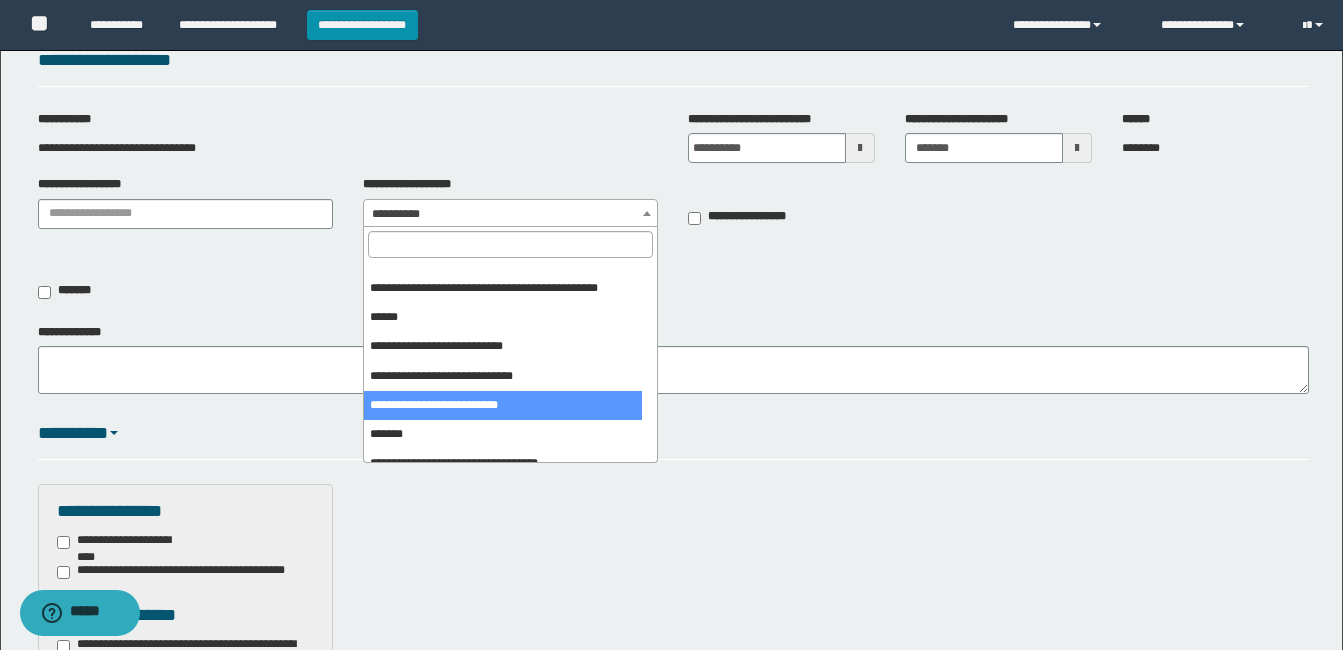 scroll, scrollTop: 300, scrollLeft: 0, axis: vertical 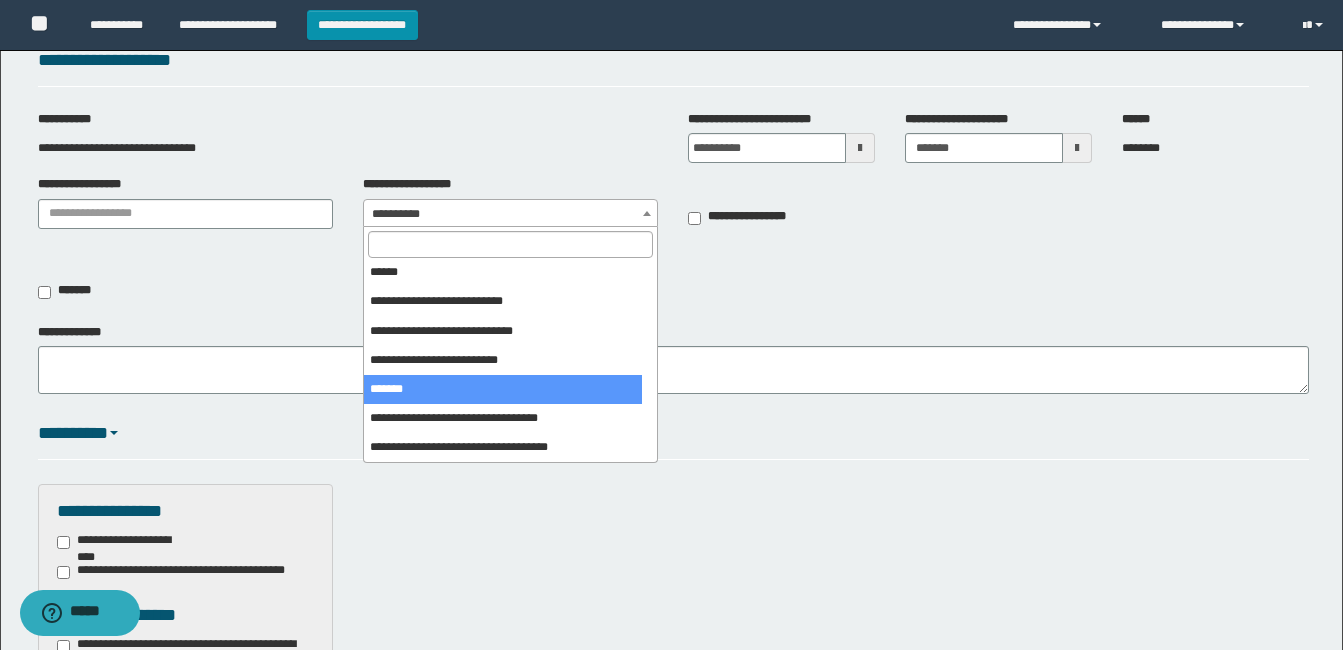 select on "***" 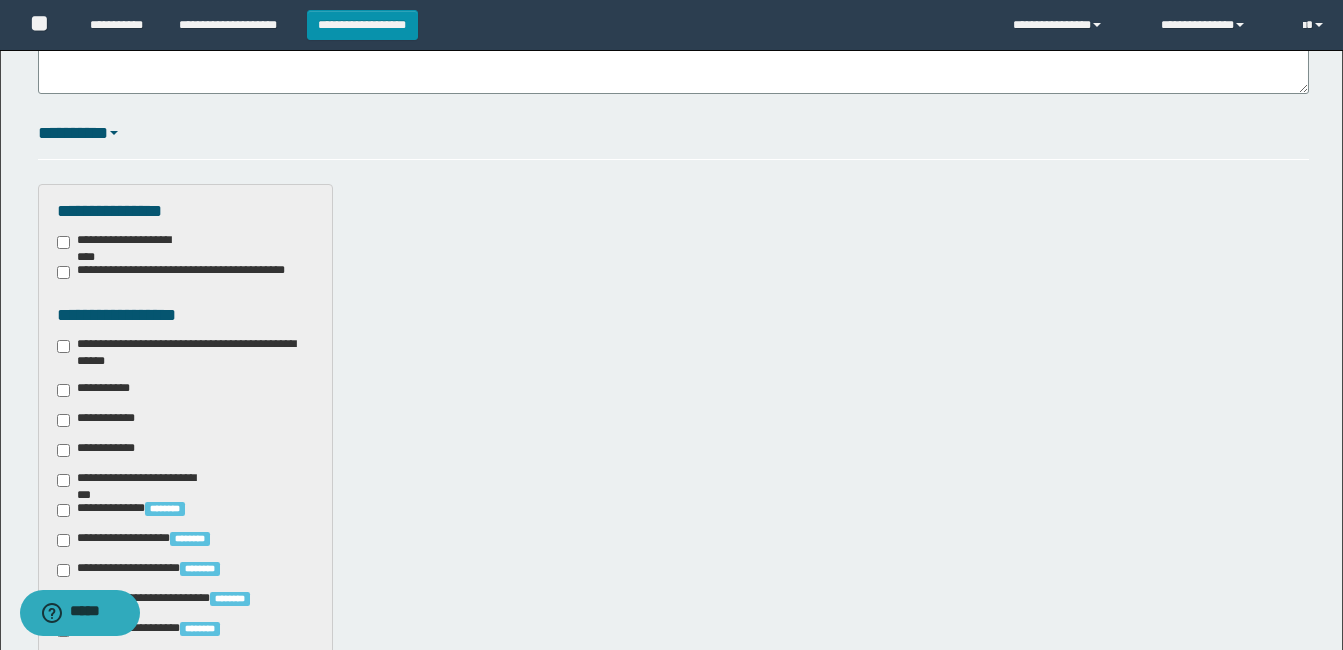 scroll, scrollTop: 500, scrollLeft: 0, axis: vertical 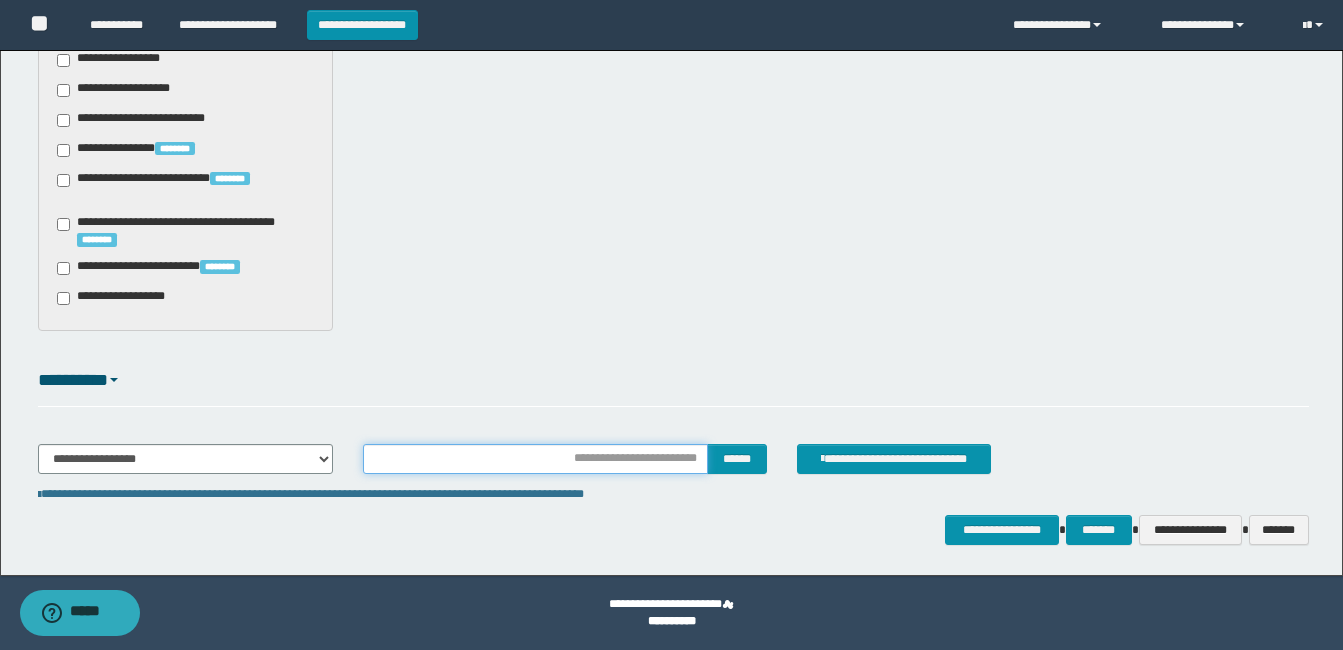 click at bounding box center [535, 459] 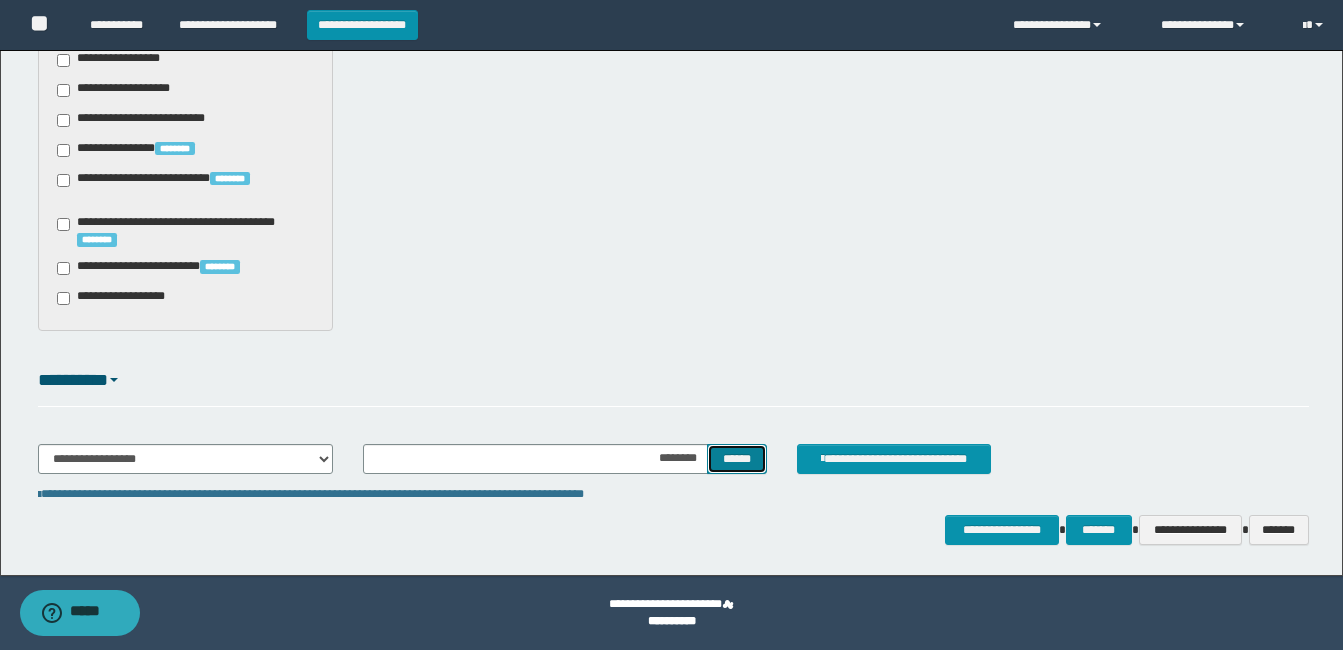 click on "******" at bounding box center (736, 459) 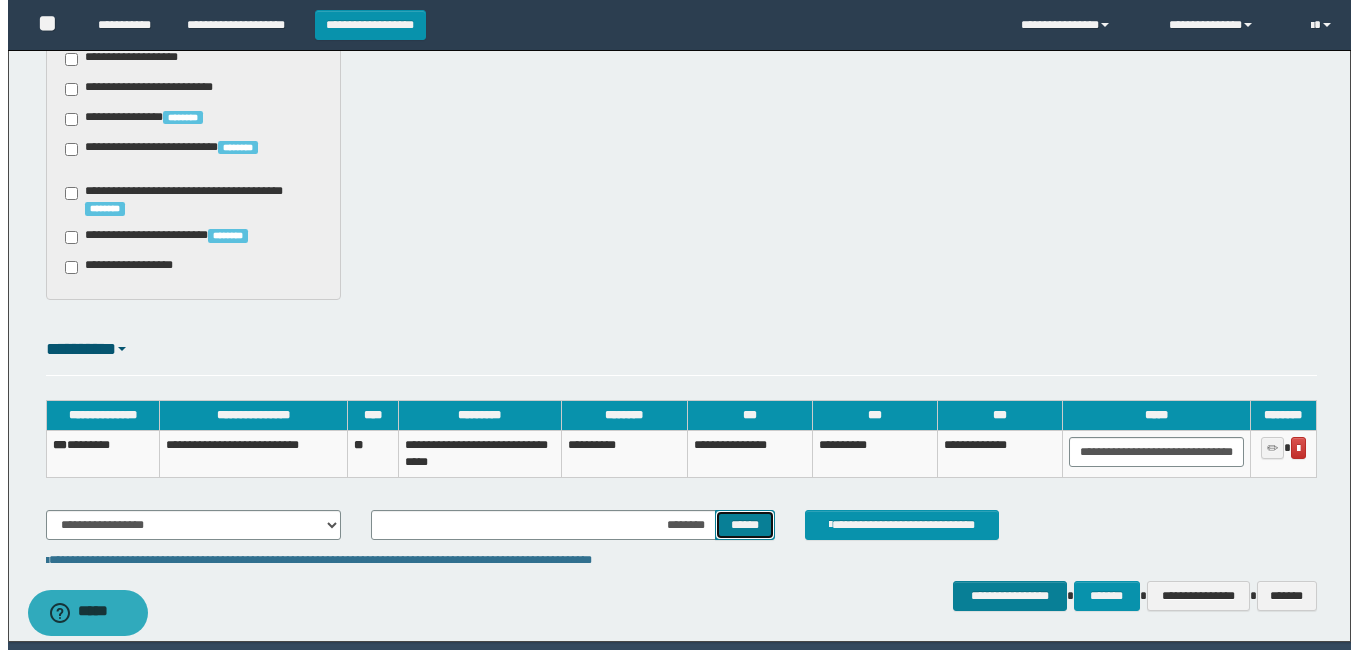 scroll, scrollTop: 1667, scrollLeft: 0, axis: vertical 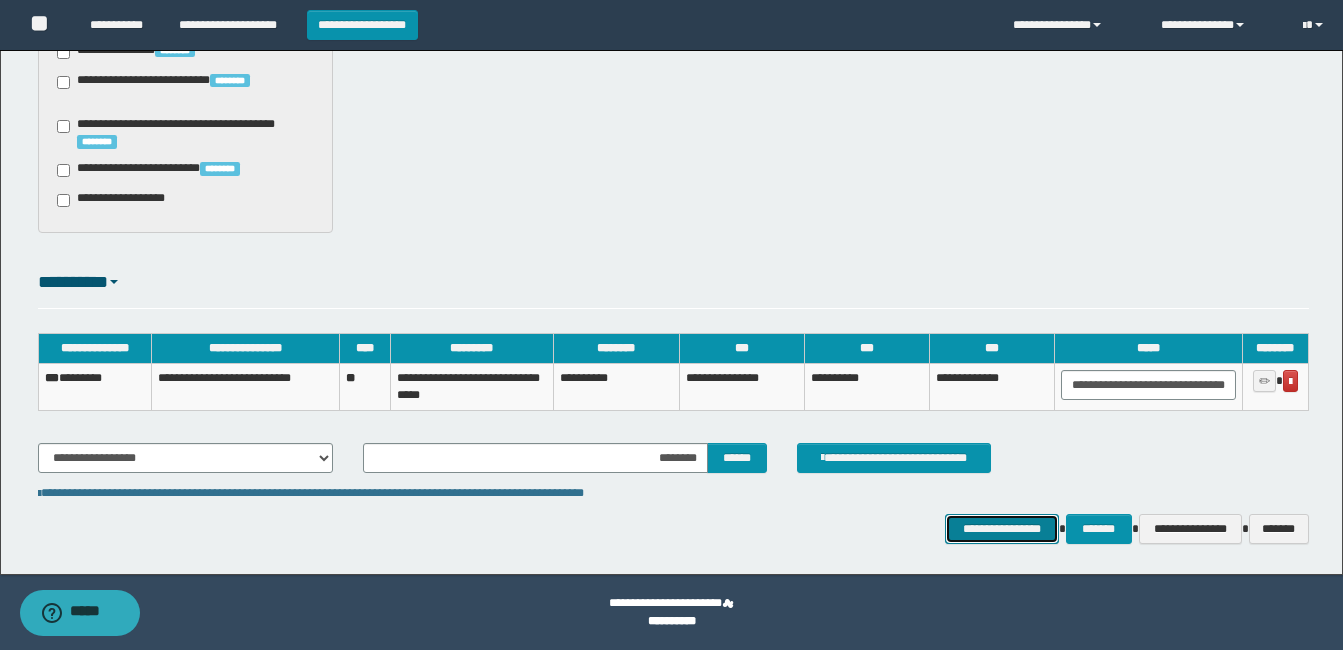 click on "**********" at bounding box center (1001, 529) 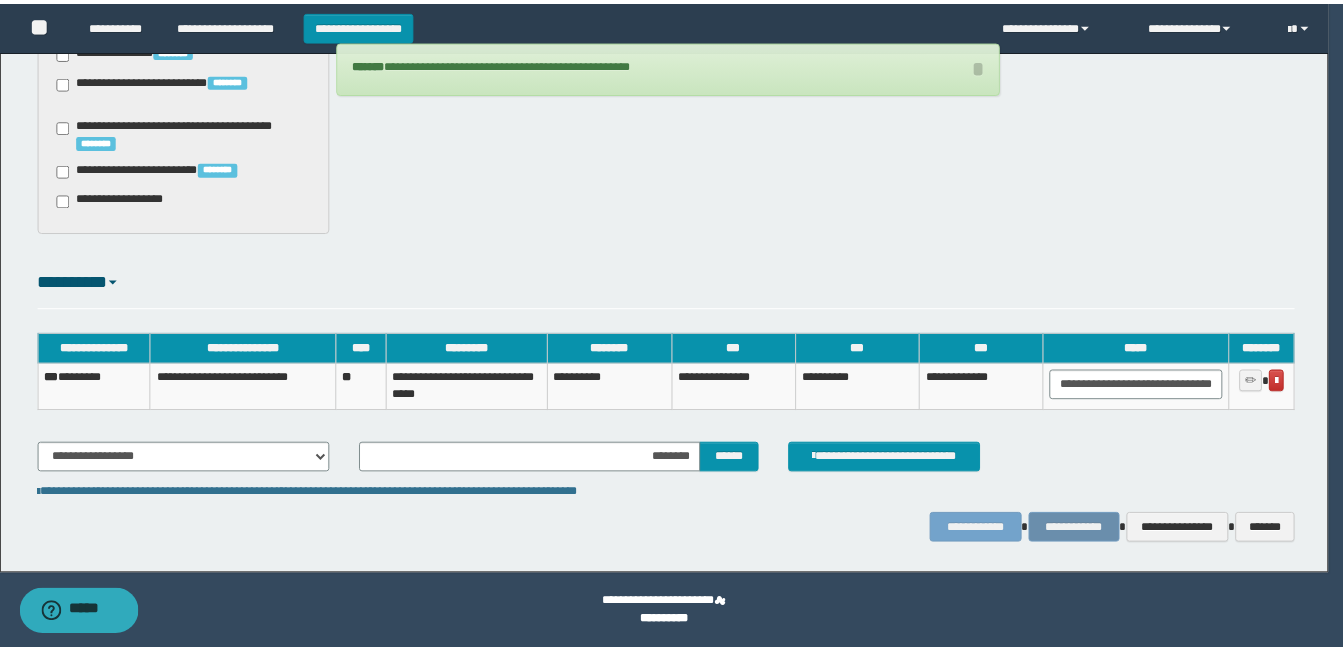 scroll, scrollTop: 1652, scrollLeft: 0, axis: vertical 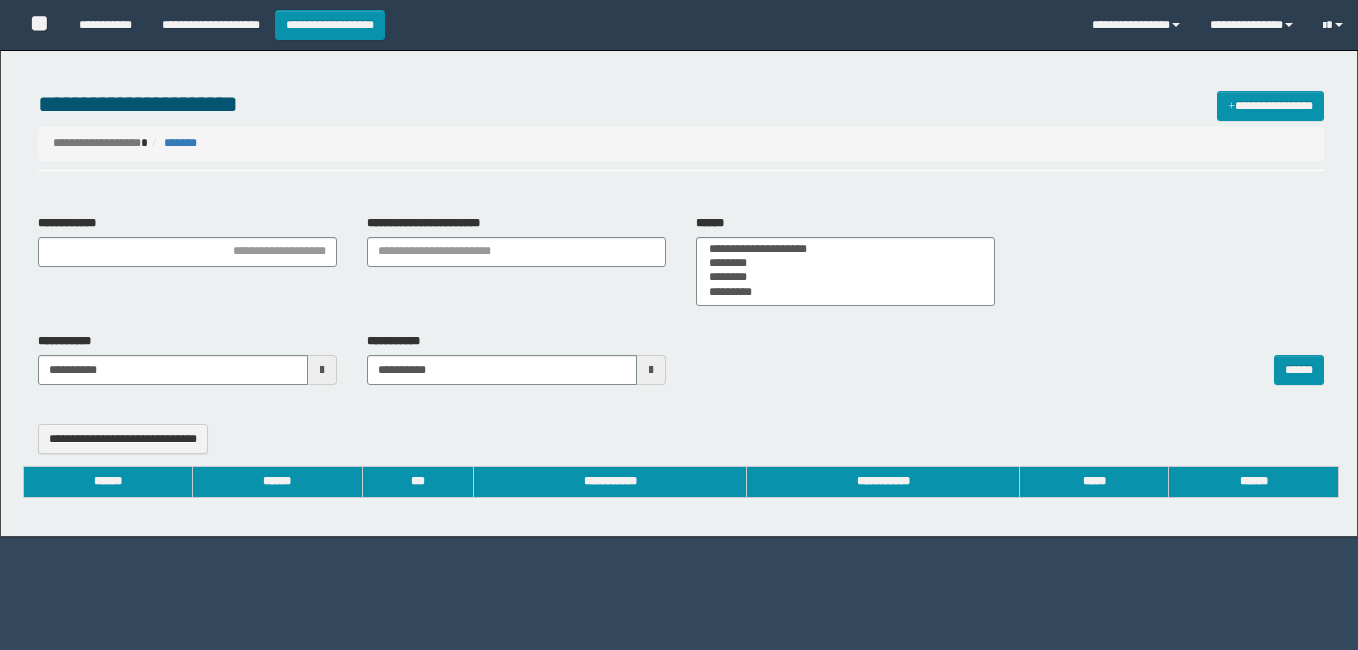 select 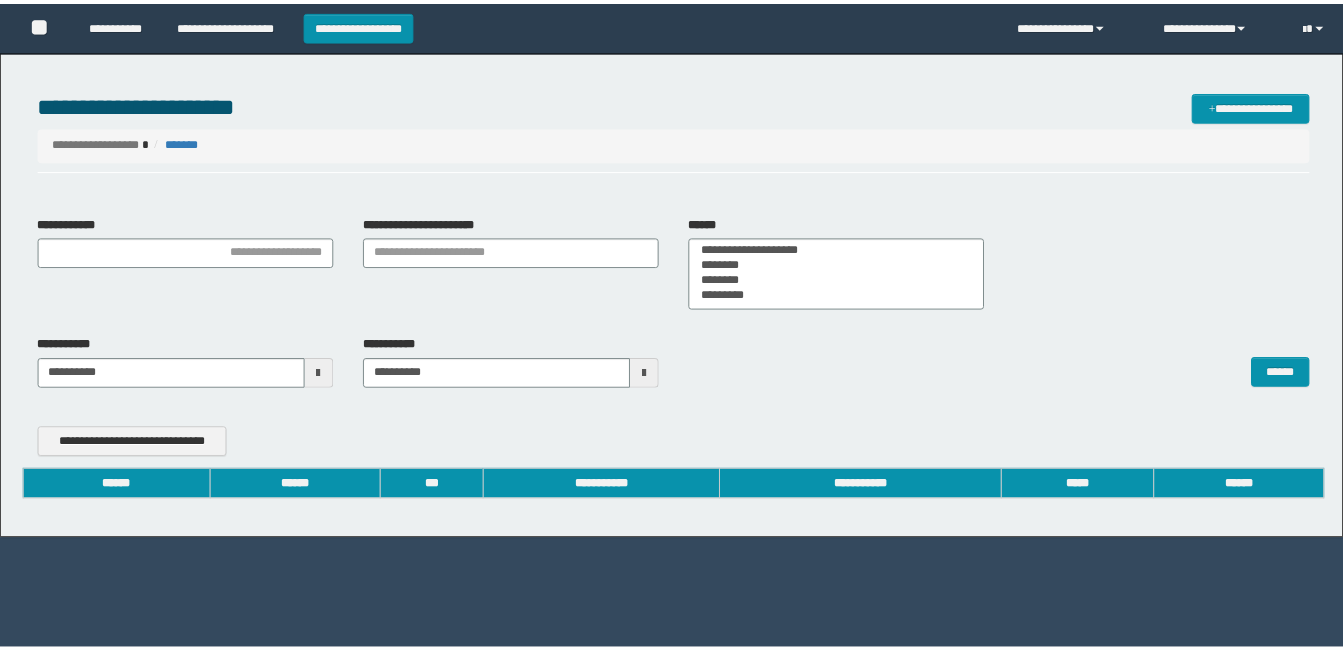 scroll, scrollTop: 0, scrollLeft: 0, axis: both 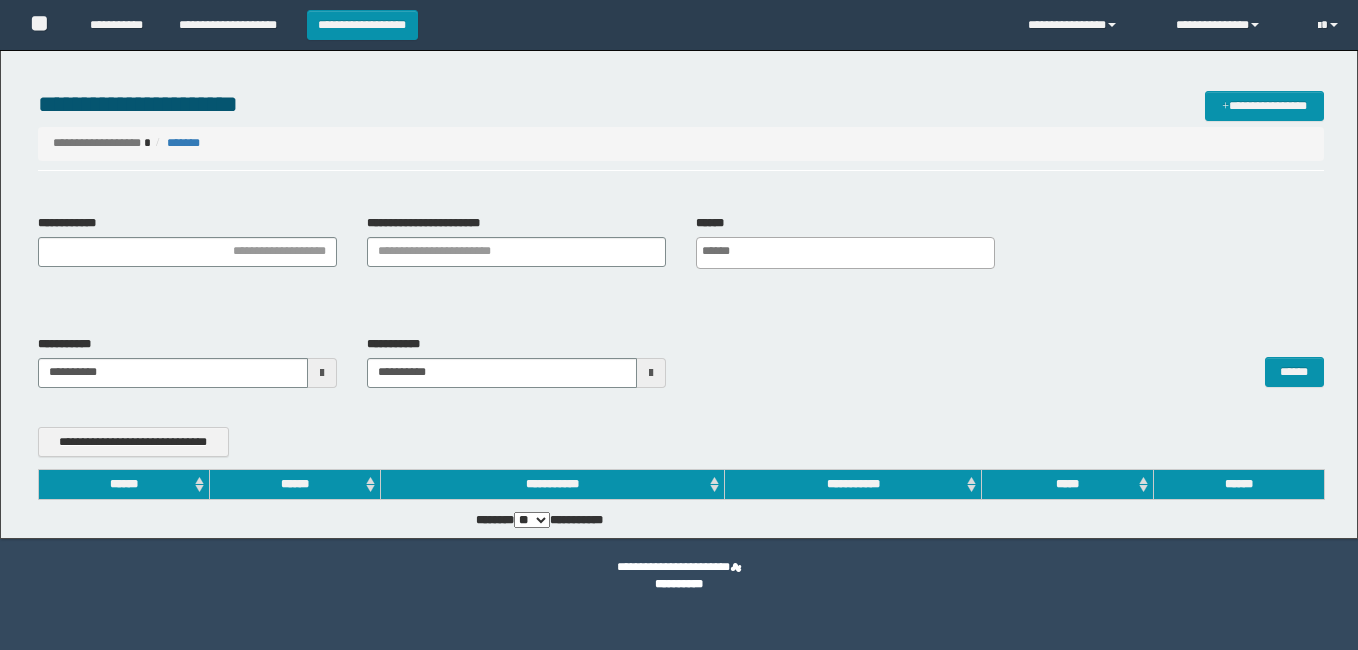 type on "**********" 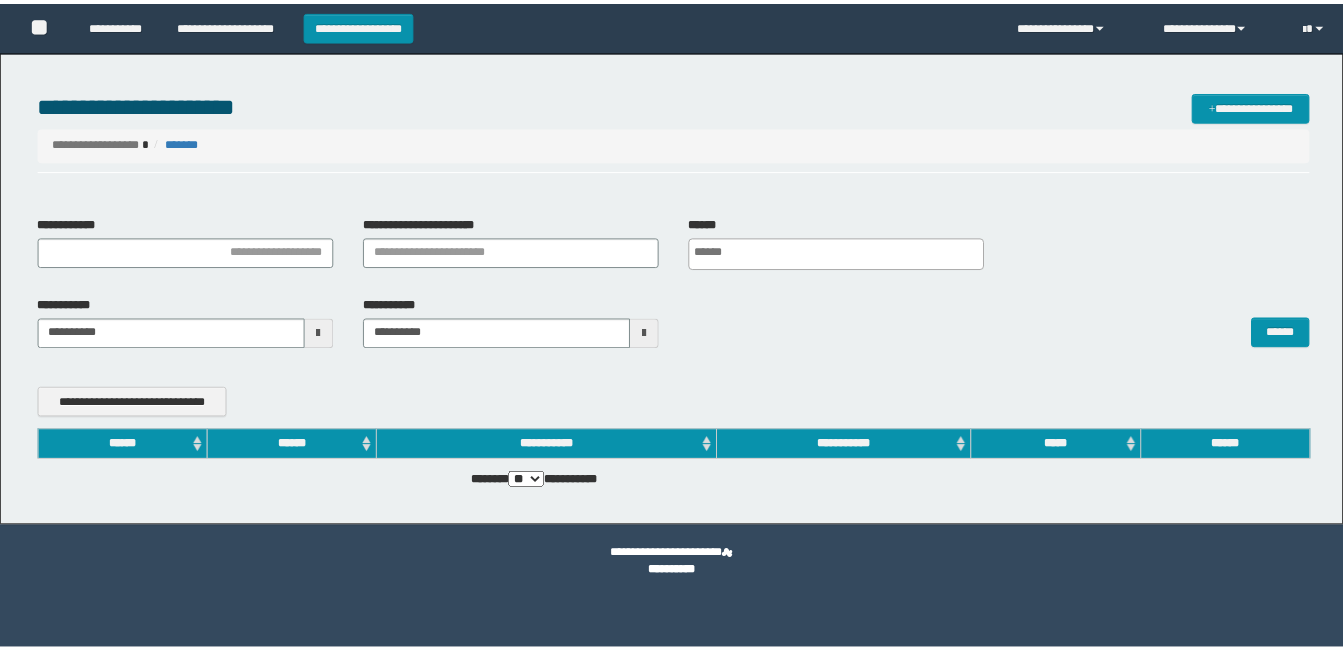 scroll, scrollTop: 0, scrollLeft: 0, axis: both 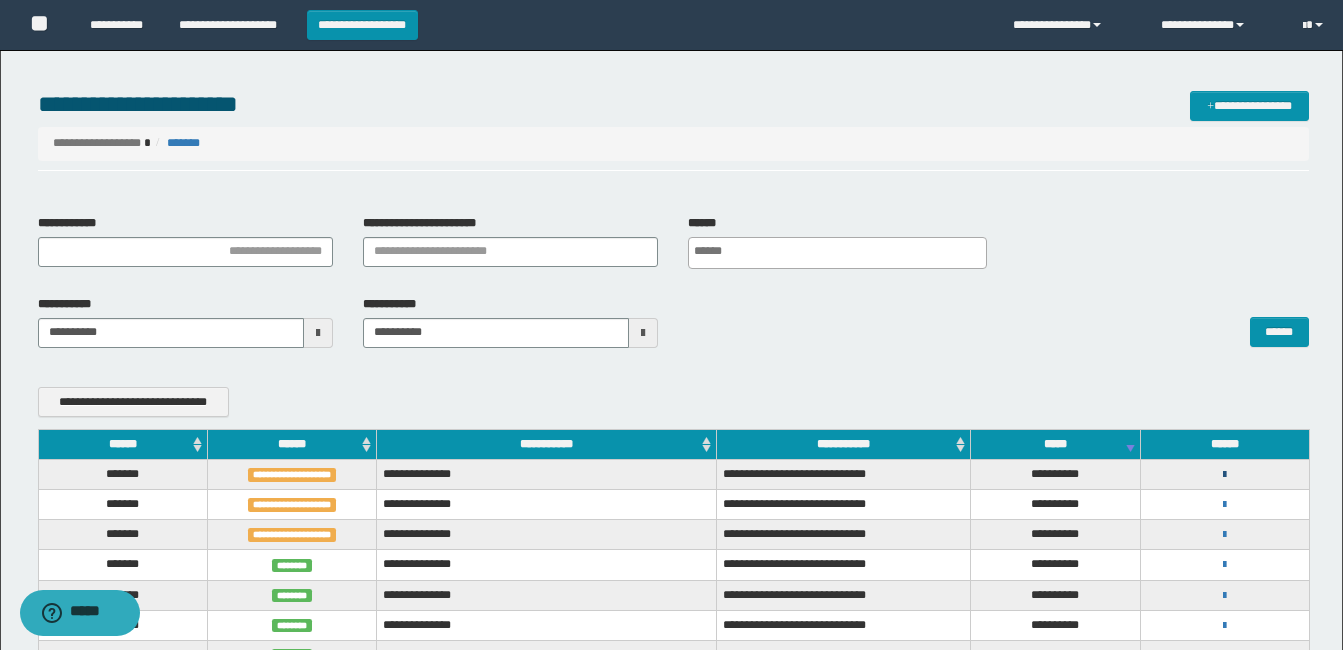click at bounding box center [1224, 475] 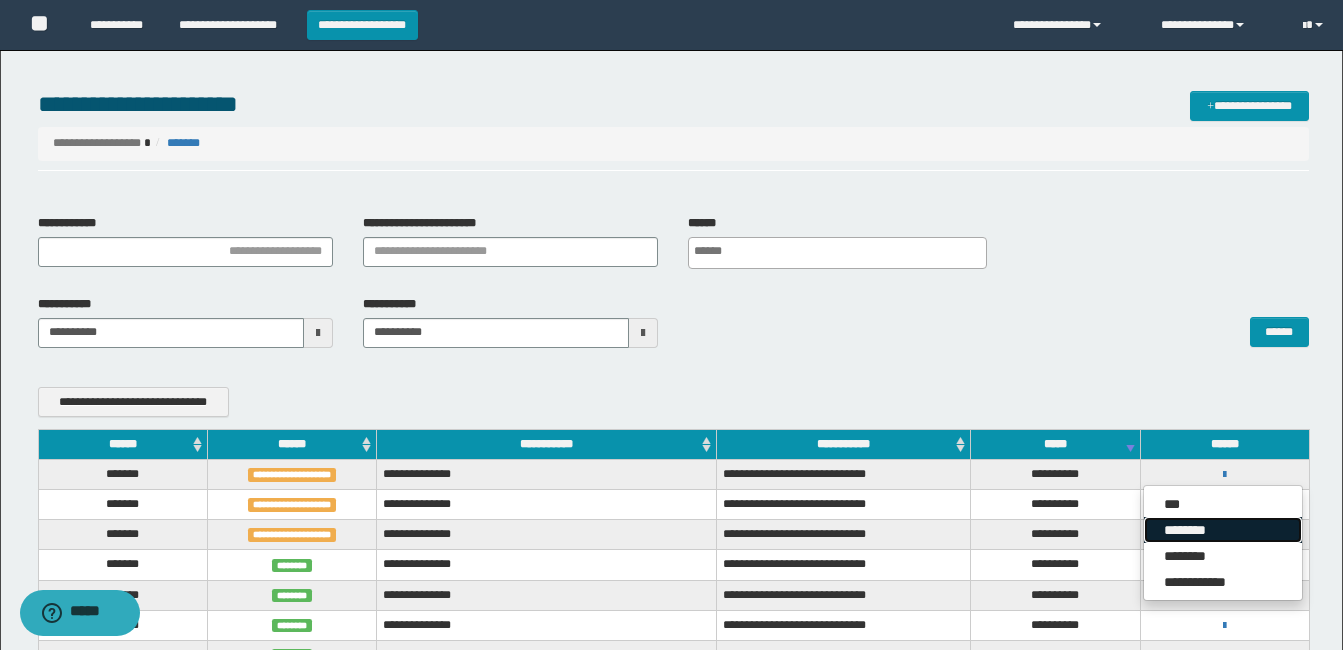 click on "********" at bounding box center (1223, 530) 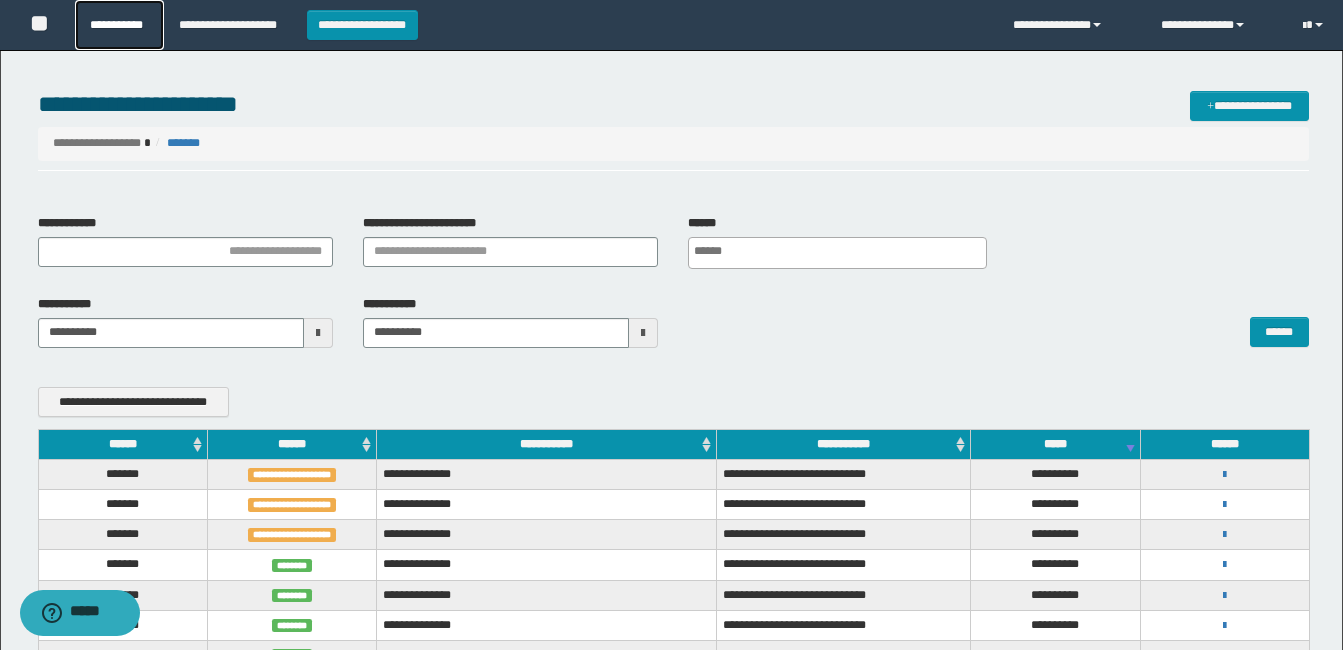 click on "**********" at bounding box center [119, 25] 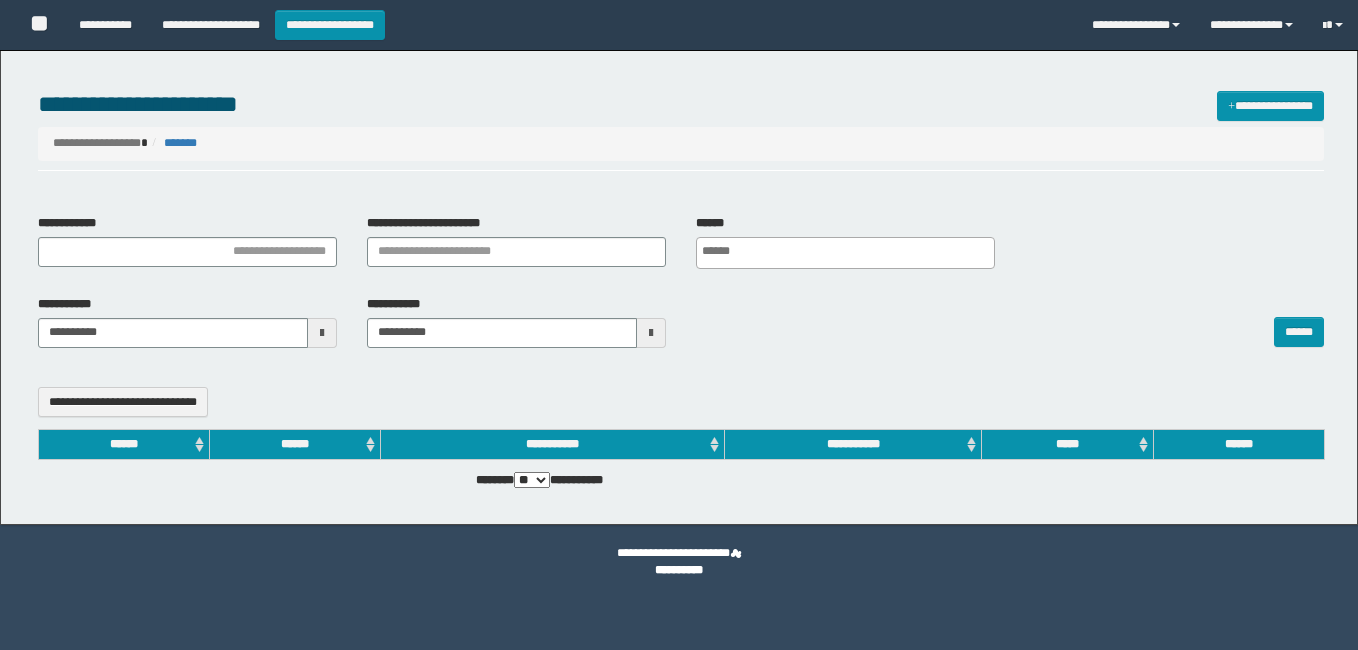 select 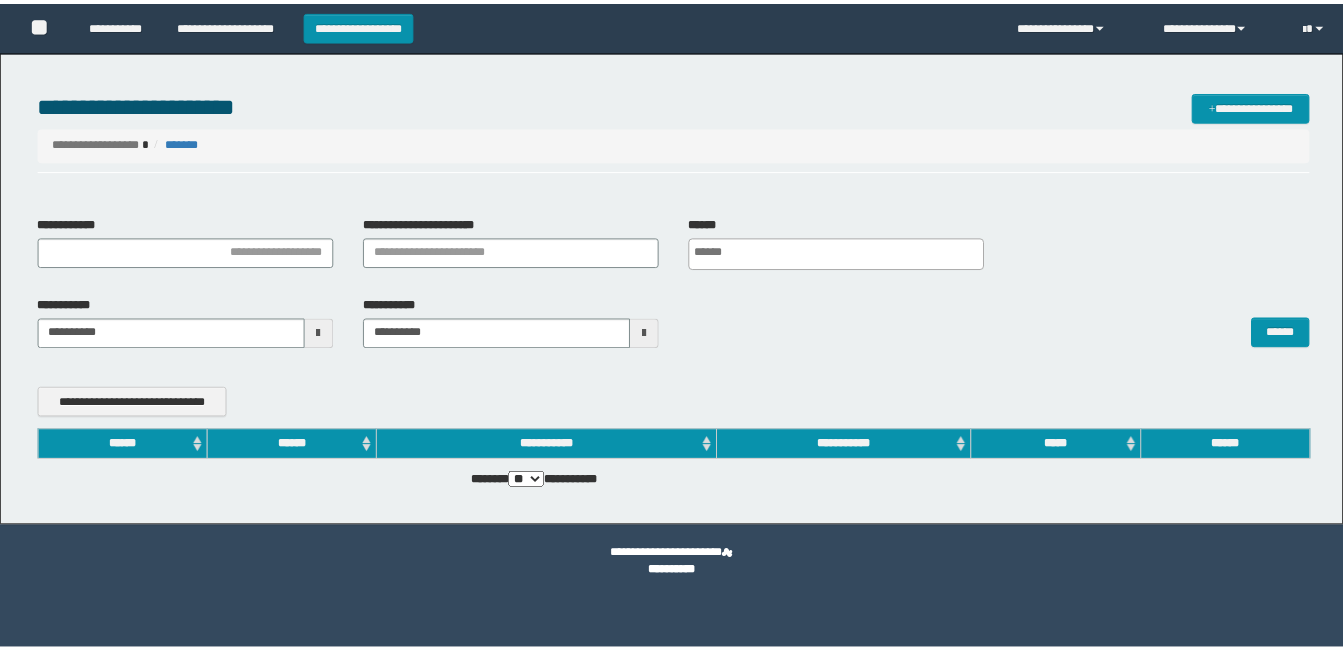 scroll, scrollTop: 0, scrollLeft: 0, axis: both 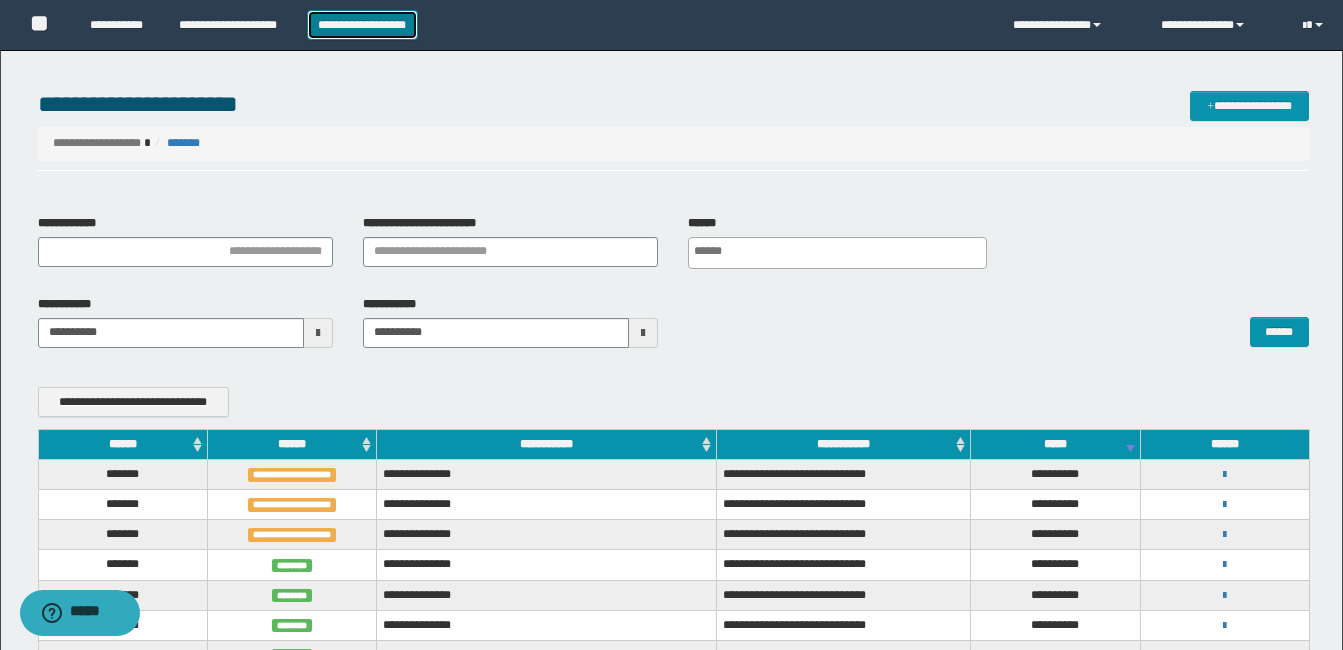 click on "**********" at bounding box center (362, 25) 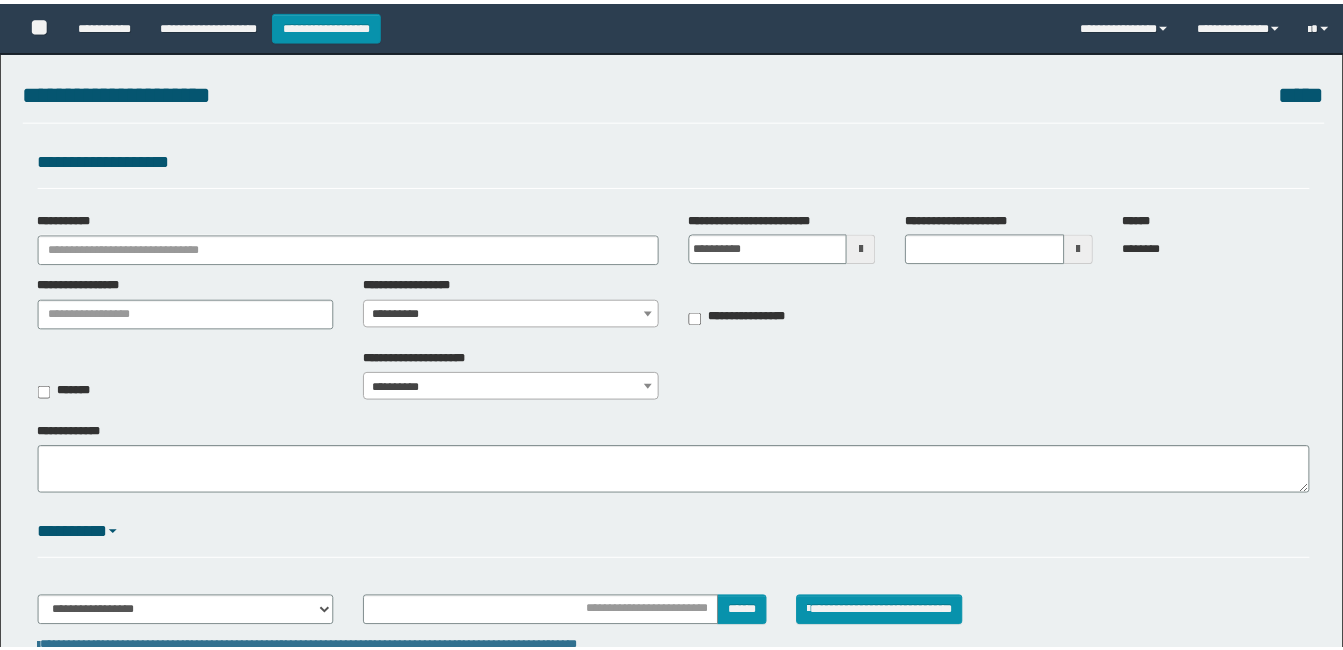 scroll, scrollTop: 0, scrollLeft: 0, axis: both 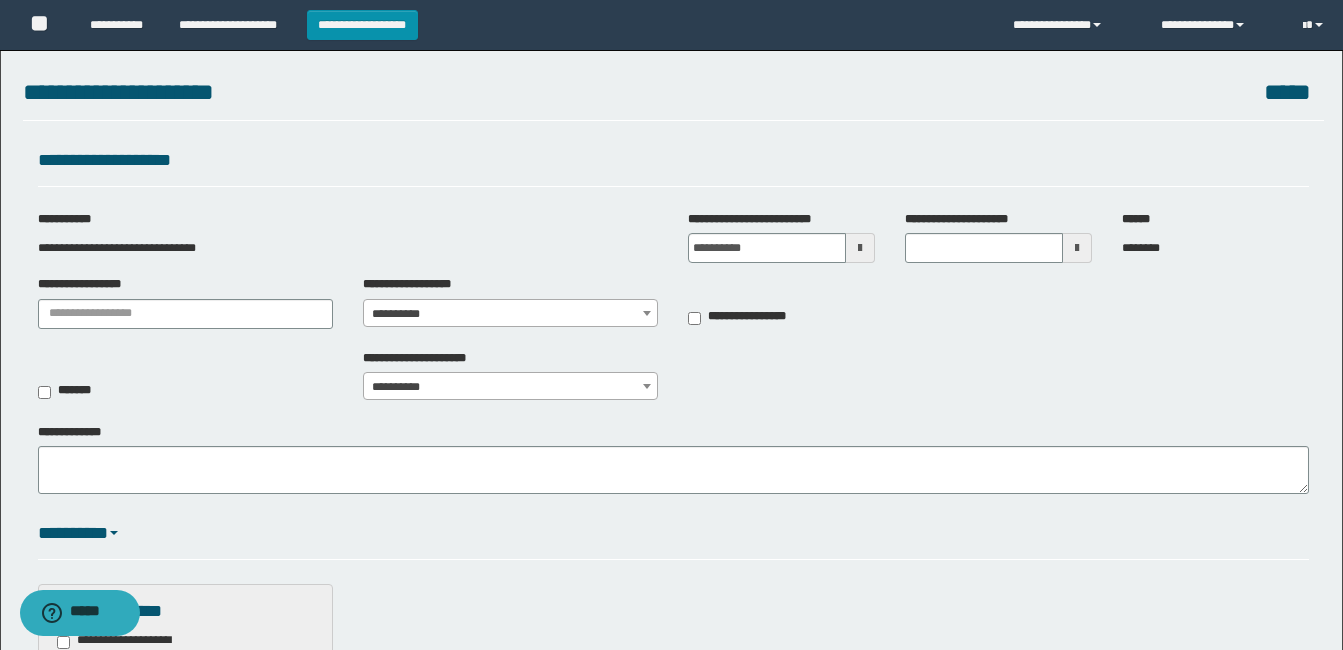 click at bounding box center (860, 248) 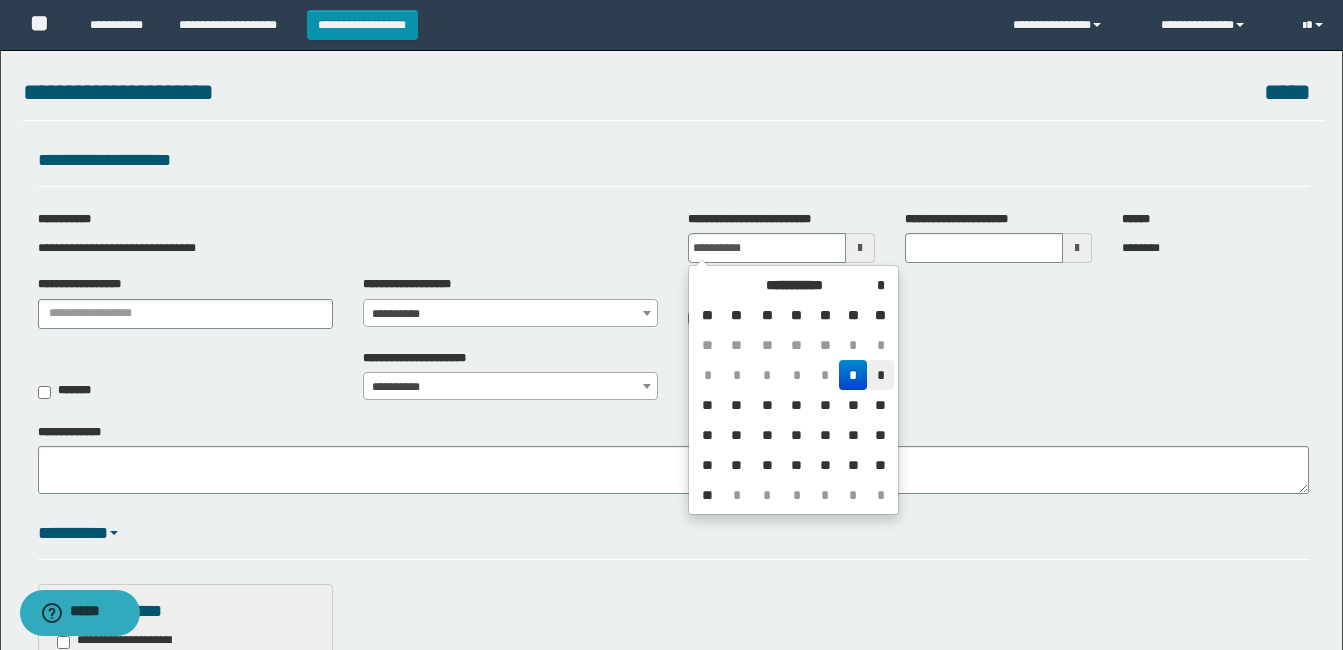click on "*" at bounding box center (880, 375) 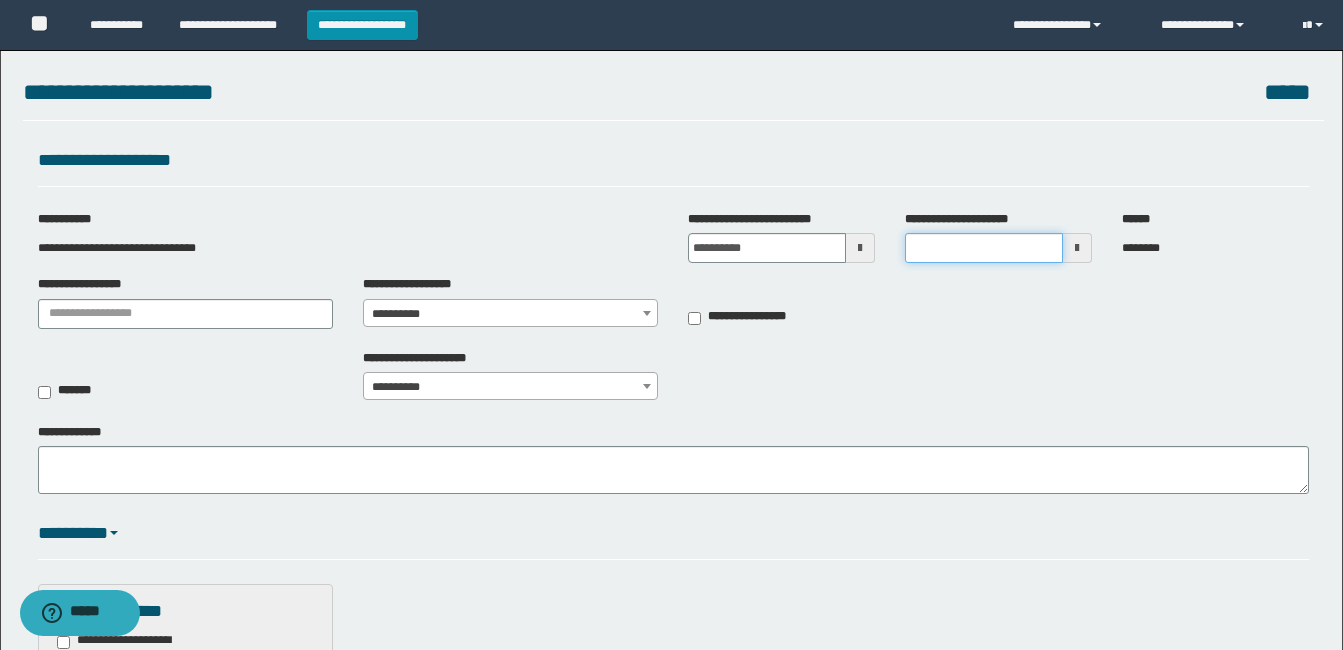 click on "**********" at bounding box center (984, 248) 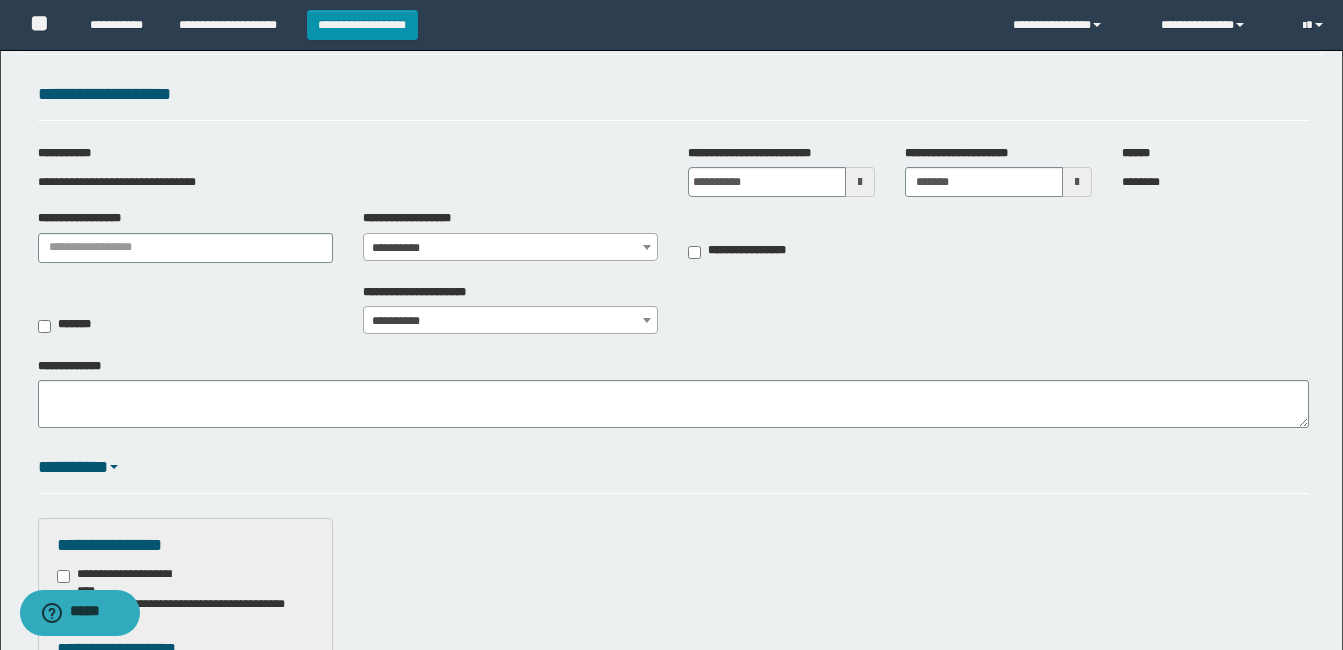 scroll, scrollTop: 100, scrollLeft: 0, axis: vertical 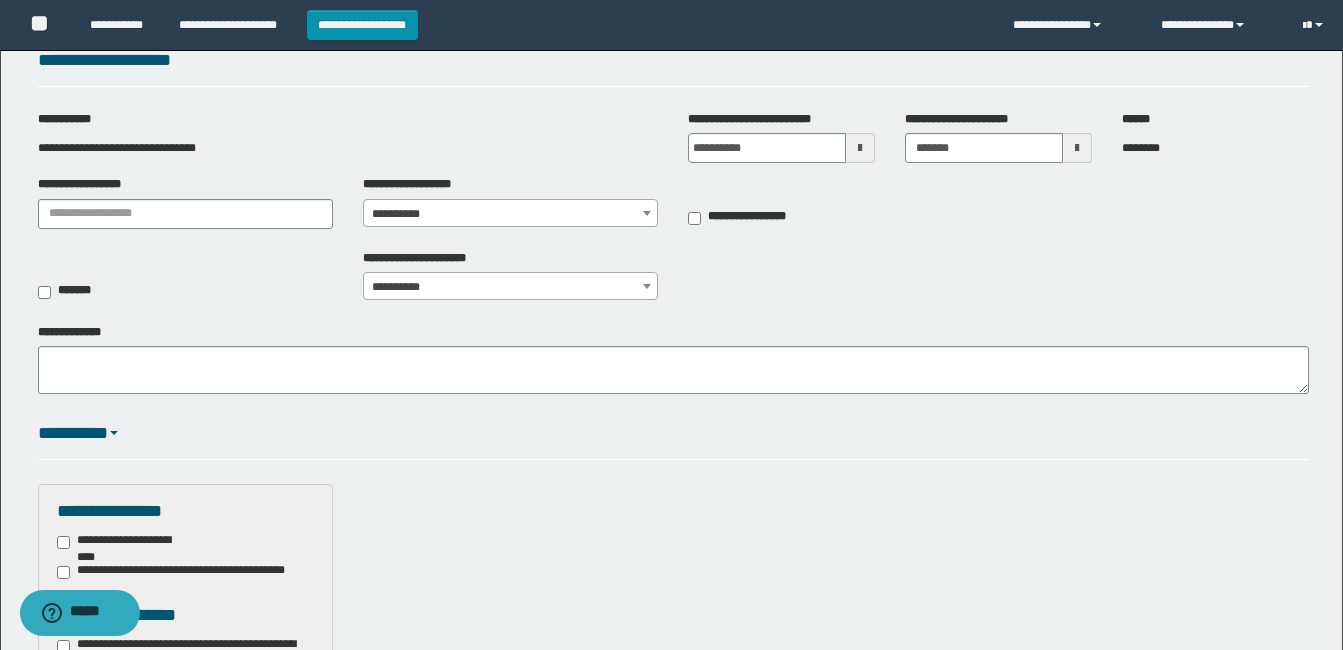 click on "**********" at bounding box center (510, 214) 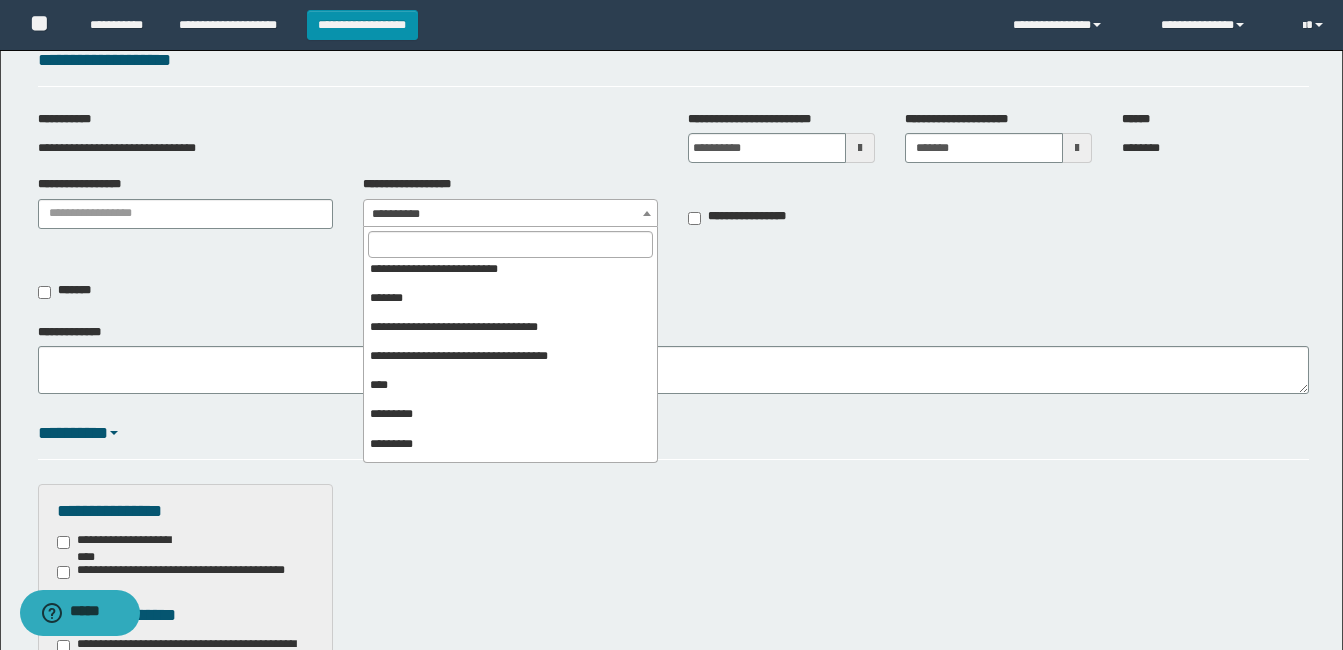 scroll, scrollTop: 400, scrollLeft: 0, axis: vertical 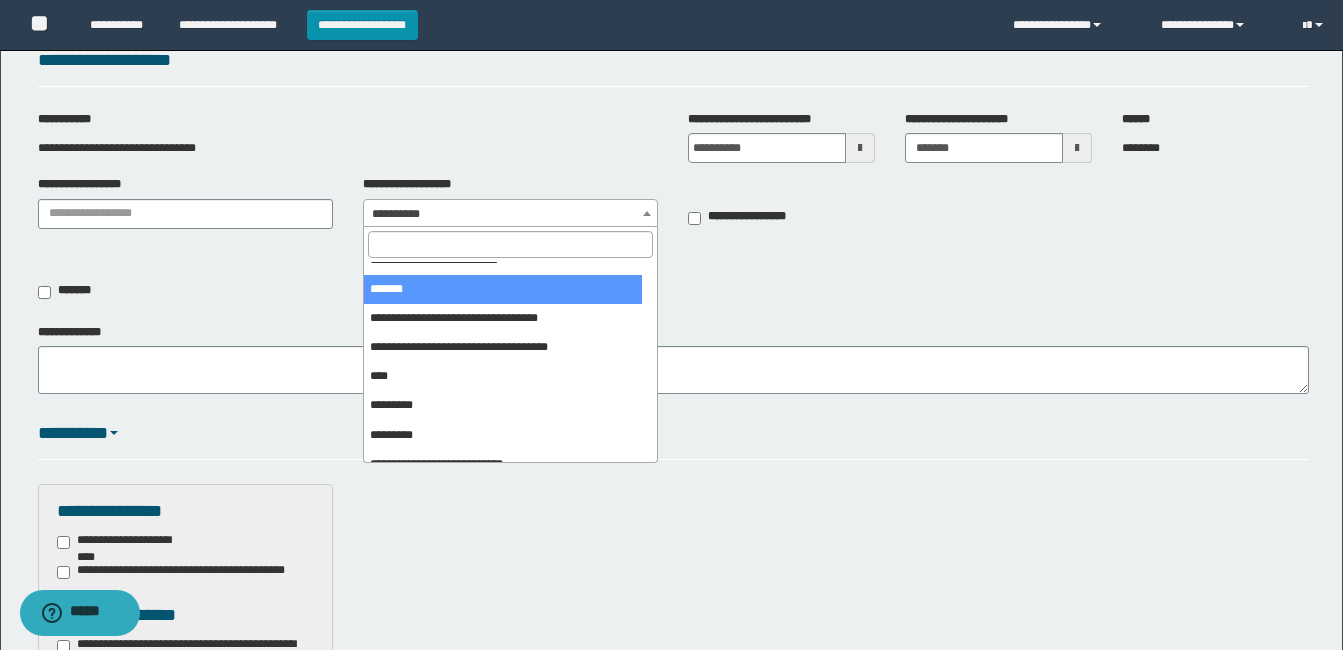 select on "***" 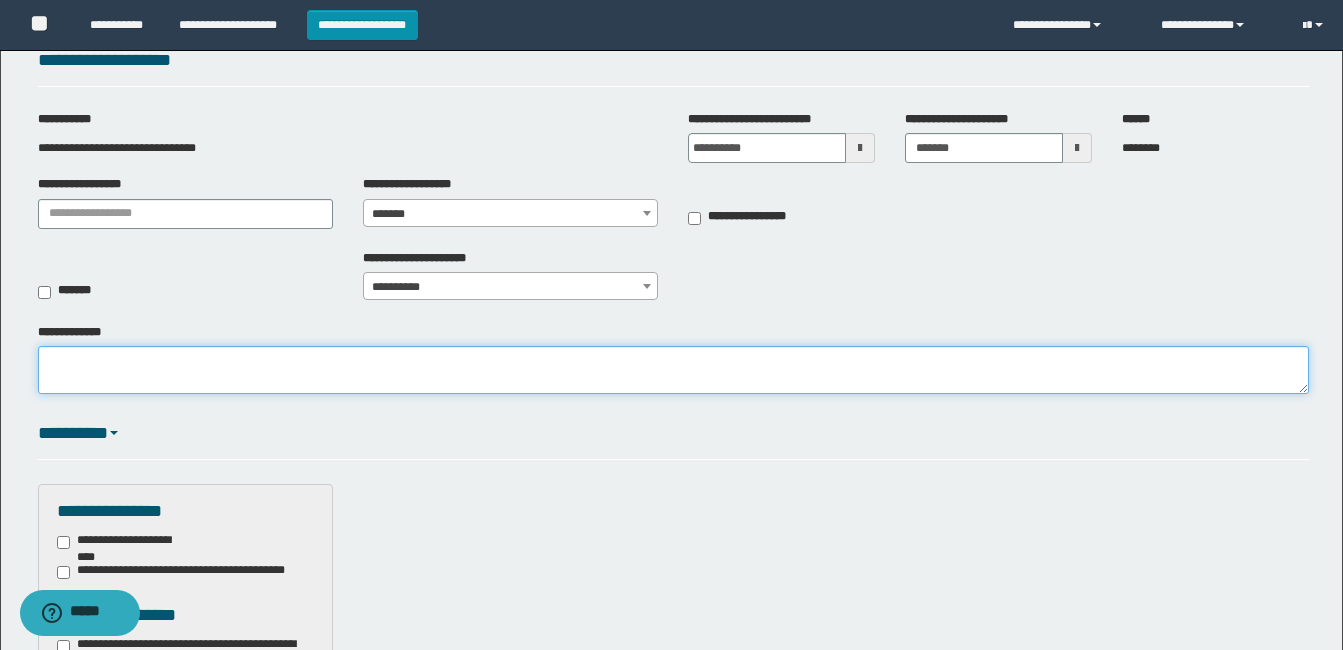 click on "**********" at bounding box center (673, 370) 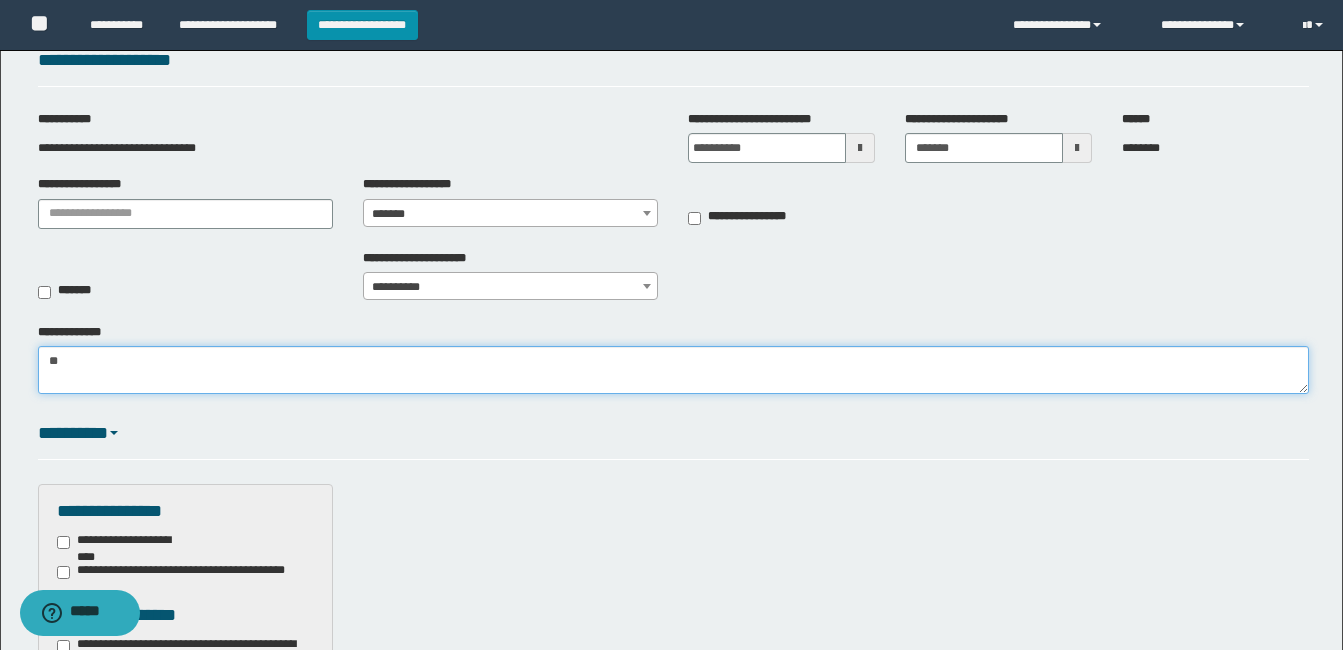 type on "*" 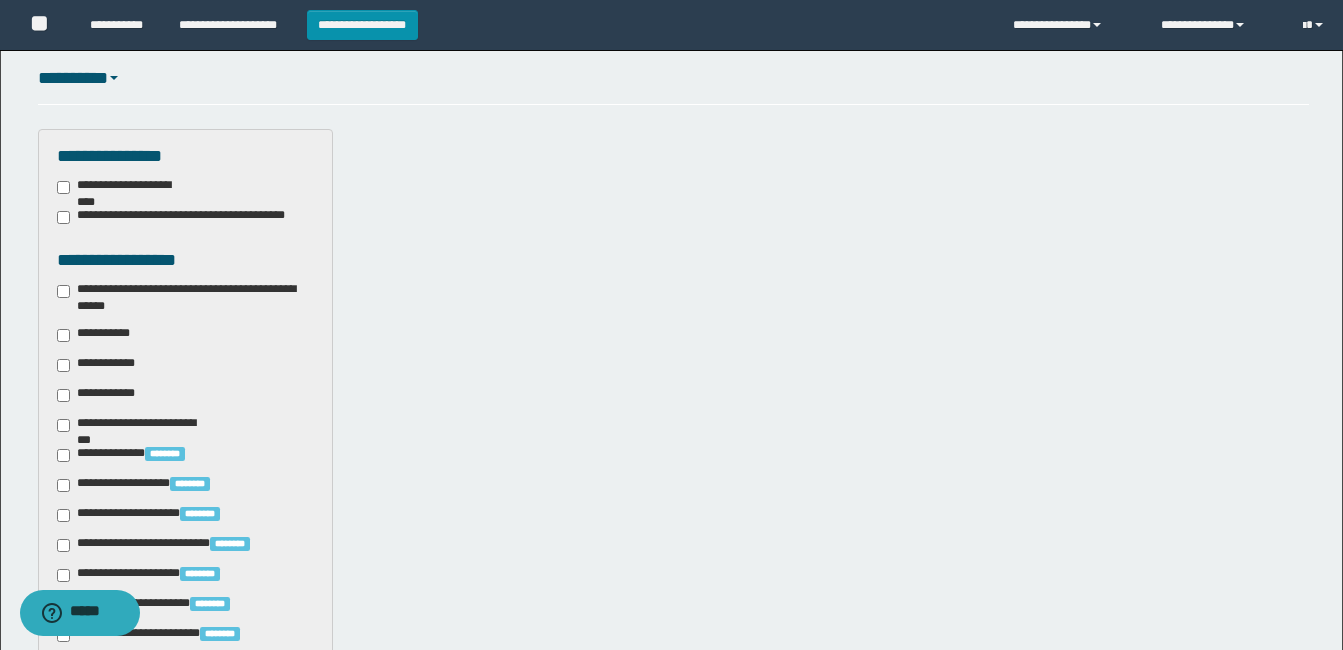 scroll, scrollTop: 500, scrollLeft: 0, axis: vertical 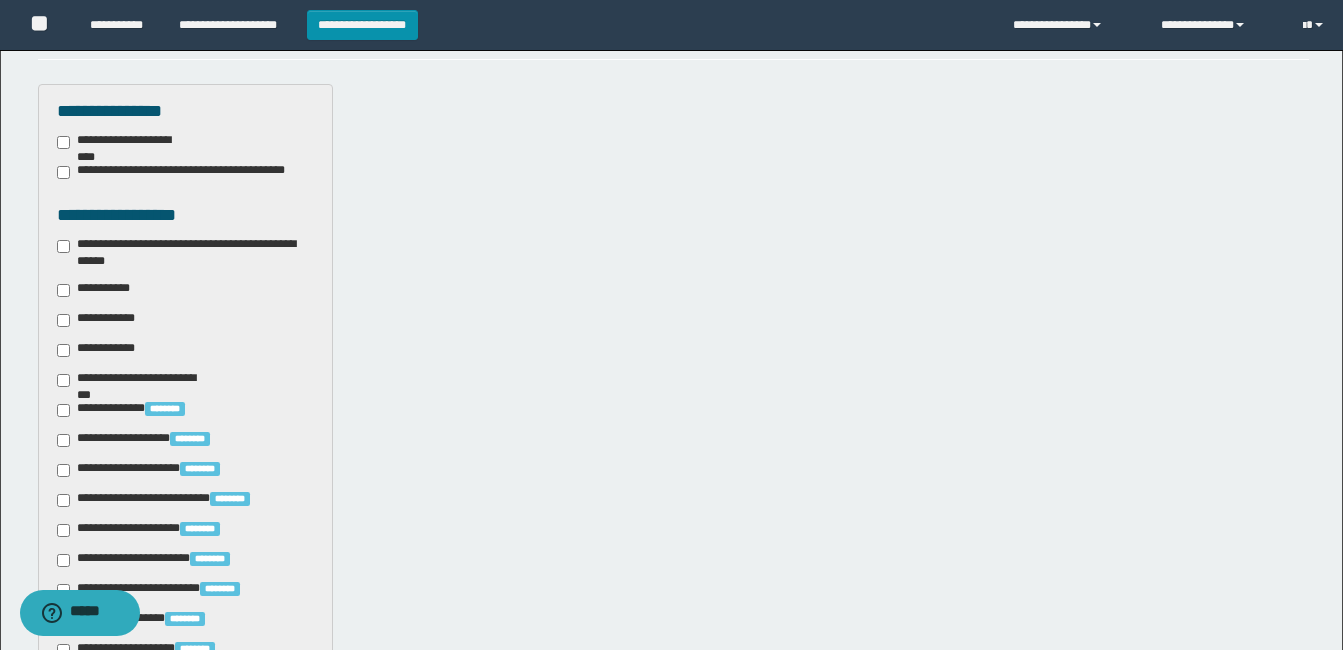 type on "**********" 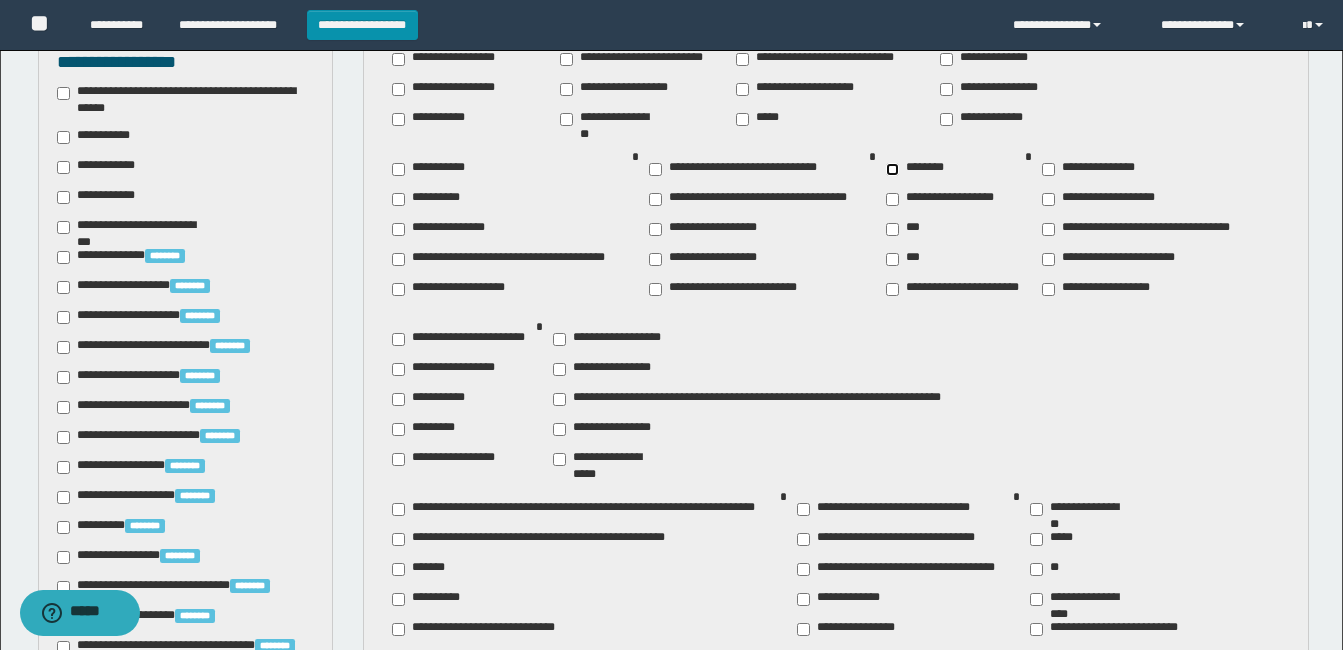 scroll, scrollTop: 700, scrollLeft: 0, axis: vertical 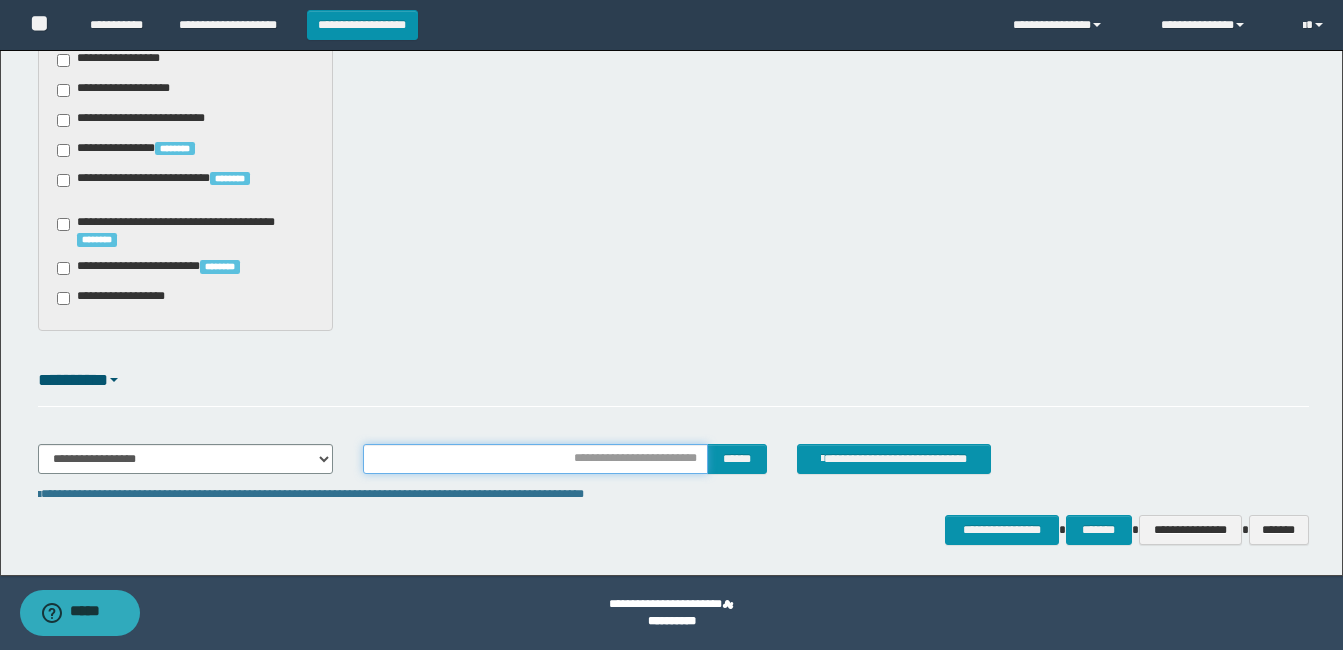 click at bounding box center (535, 459) 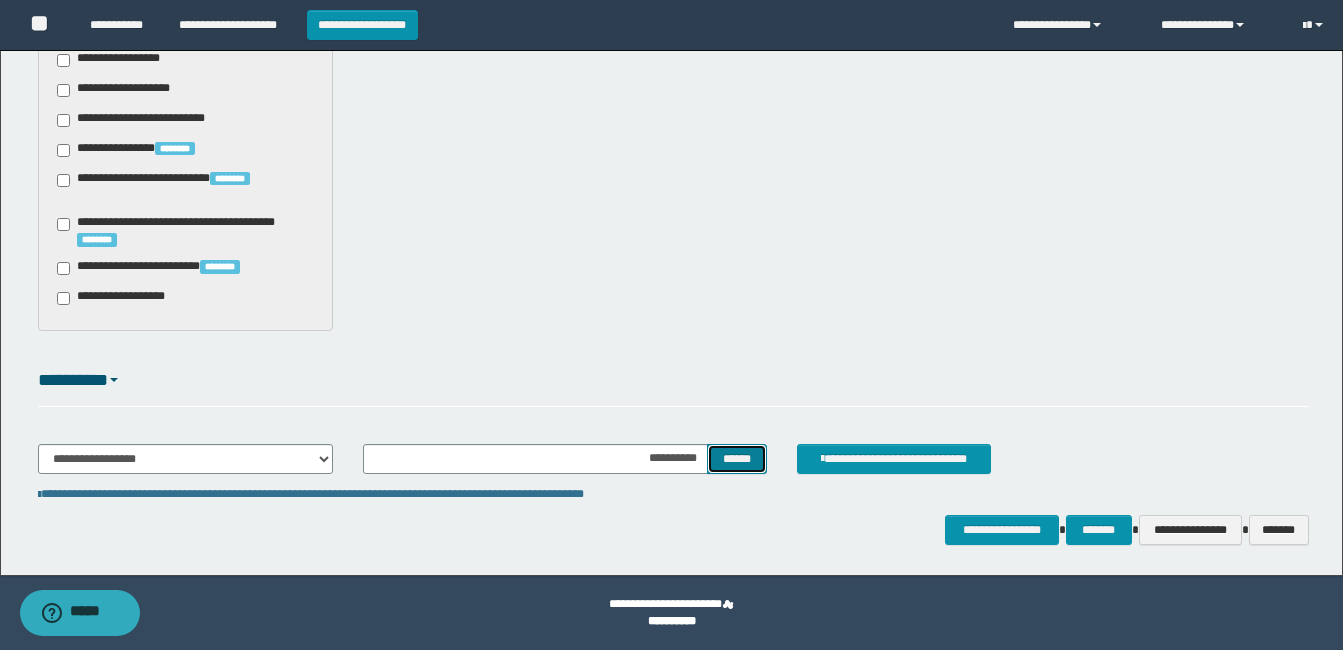 click on "******" at bounding box center (736, 459) 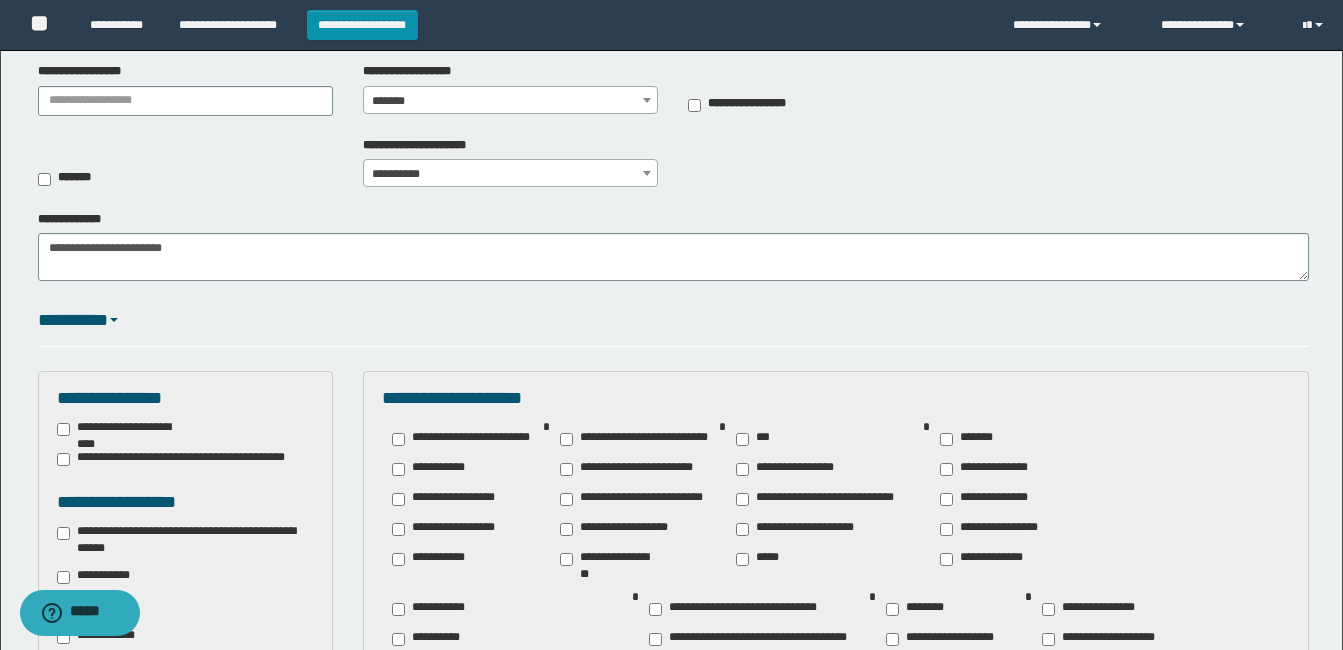 scroll, scrollTop: 201, scrollLeft: 0, axis: vertical 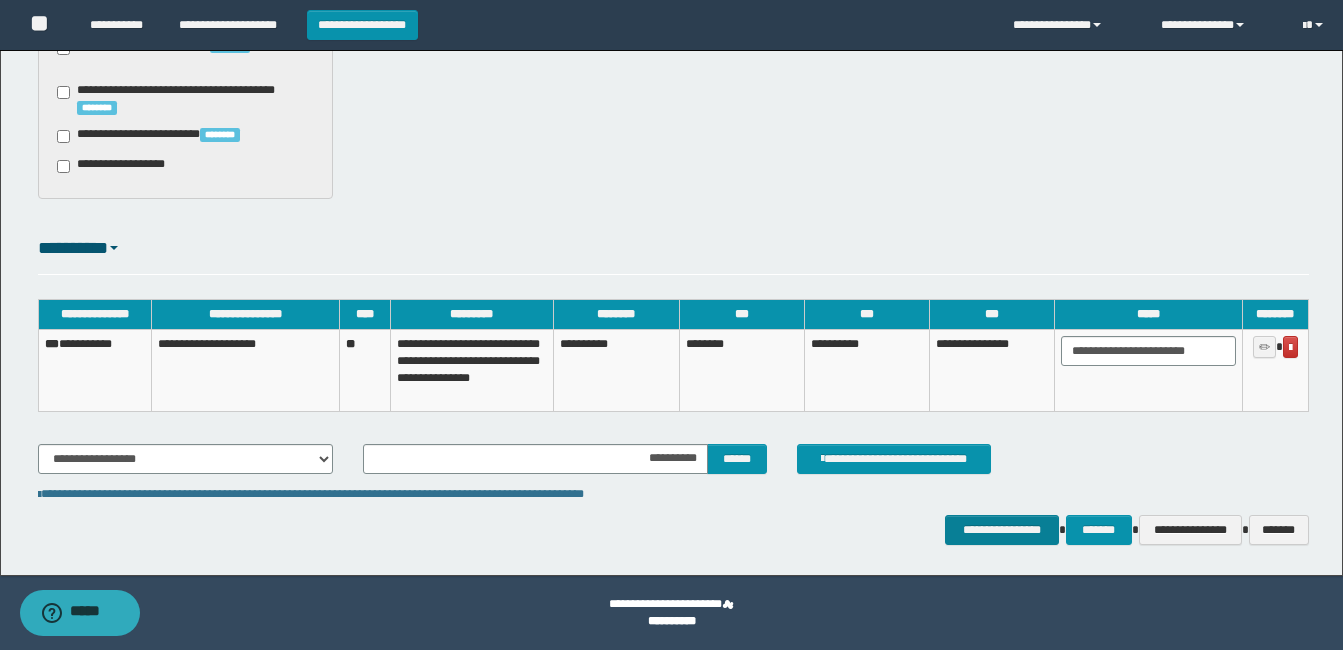 type on "**********" 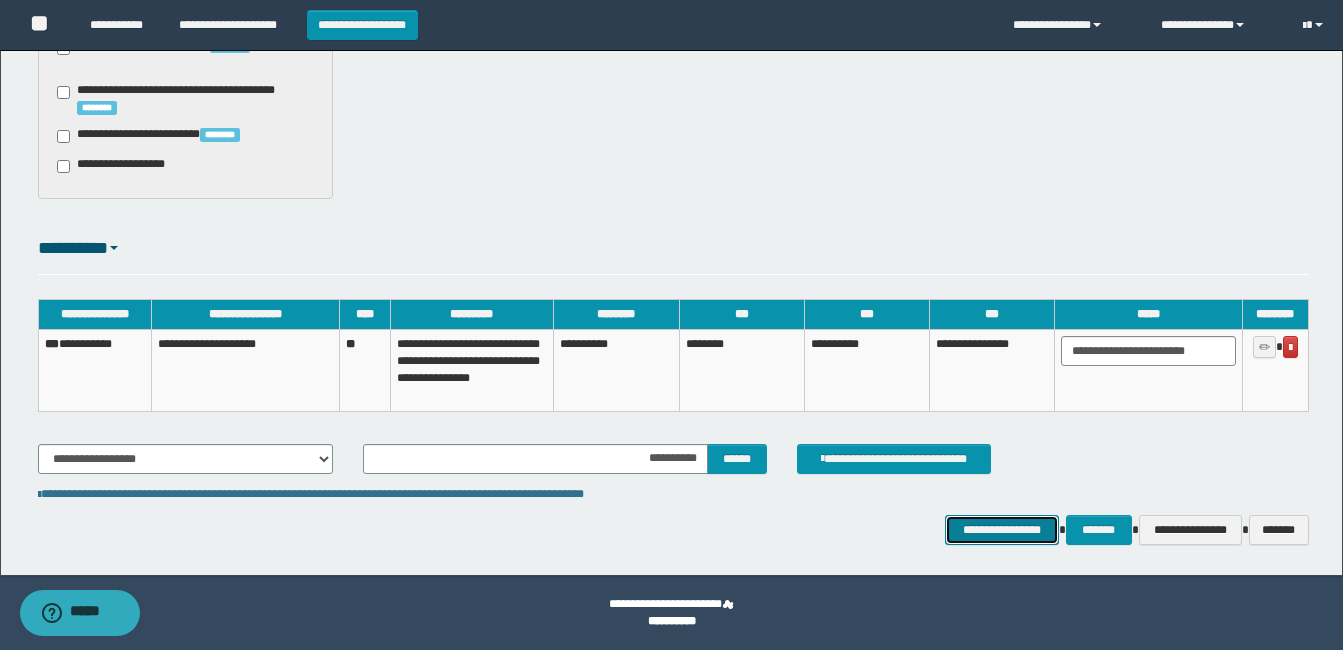 click on "**********" at bounding box center (1001, 530) 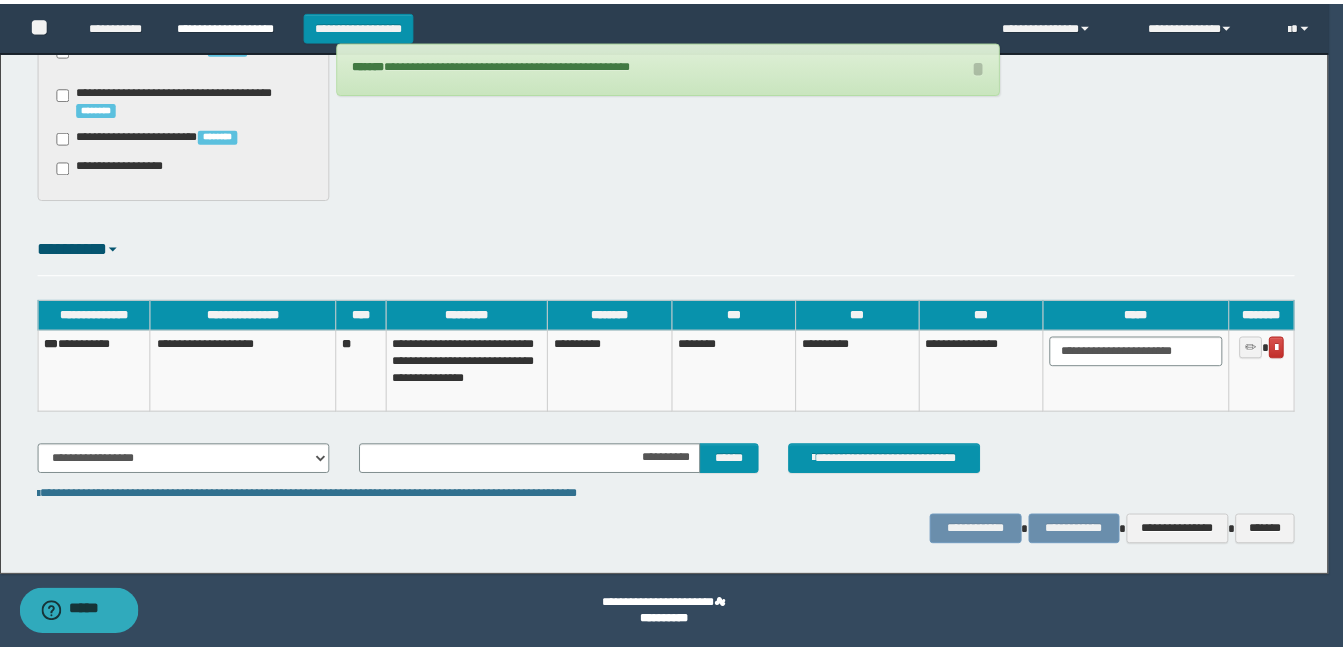 scroll, scrollTop: 1687, scrollLeft: 0, axis: vertical 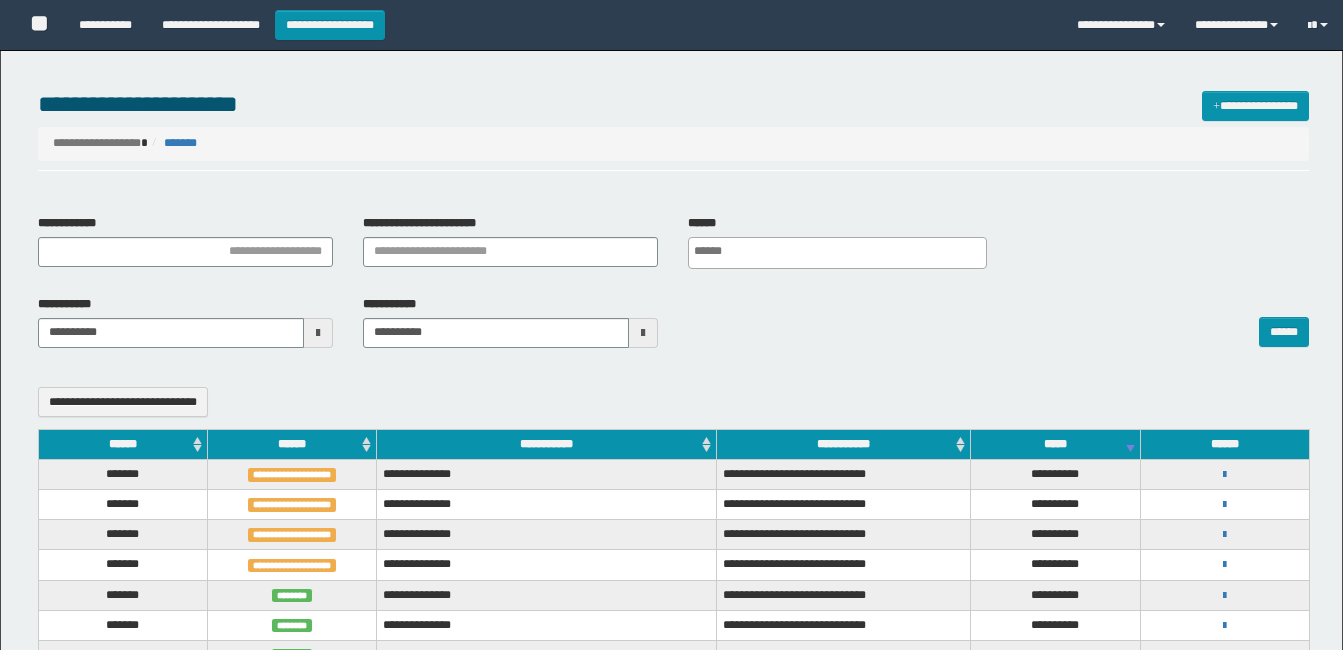select 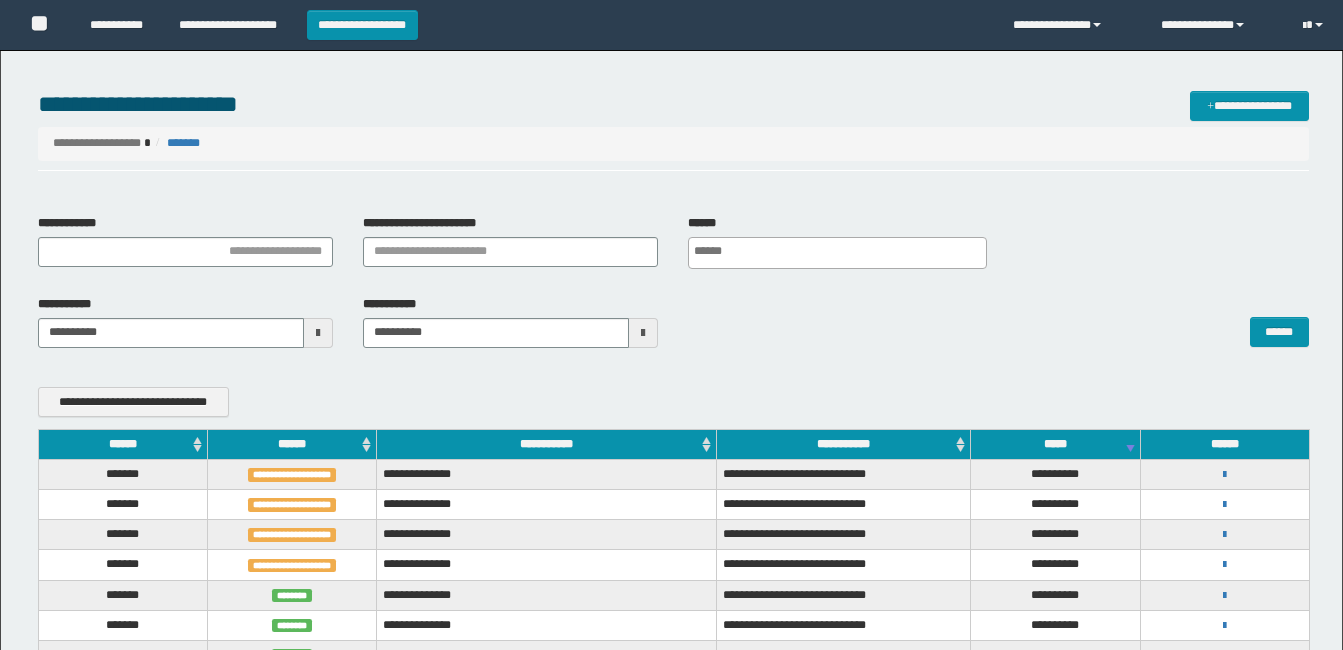 scroll, scrollTop: 0, scrollLeft: 0, axis: both 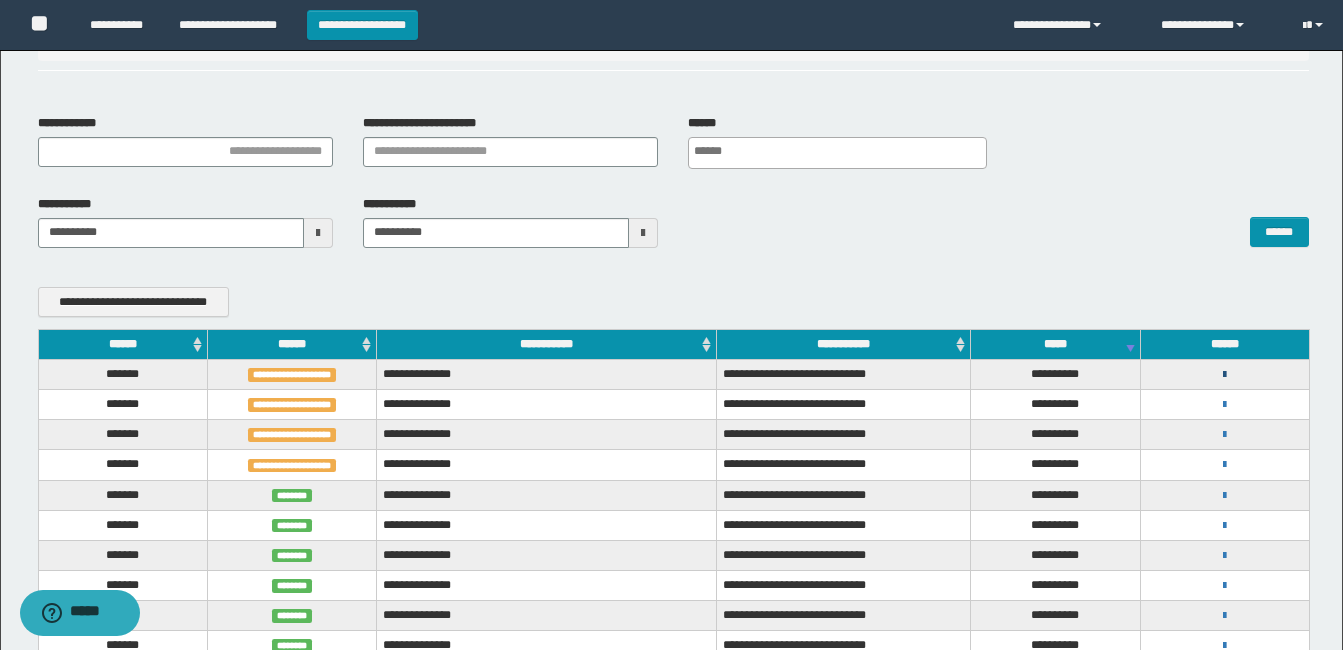 click at bounding box center (1224, 375) 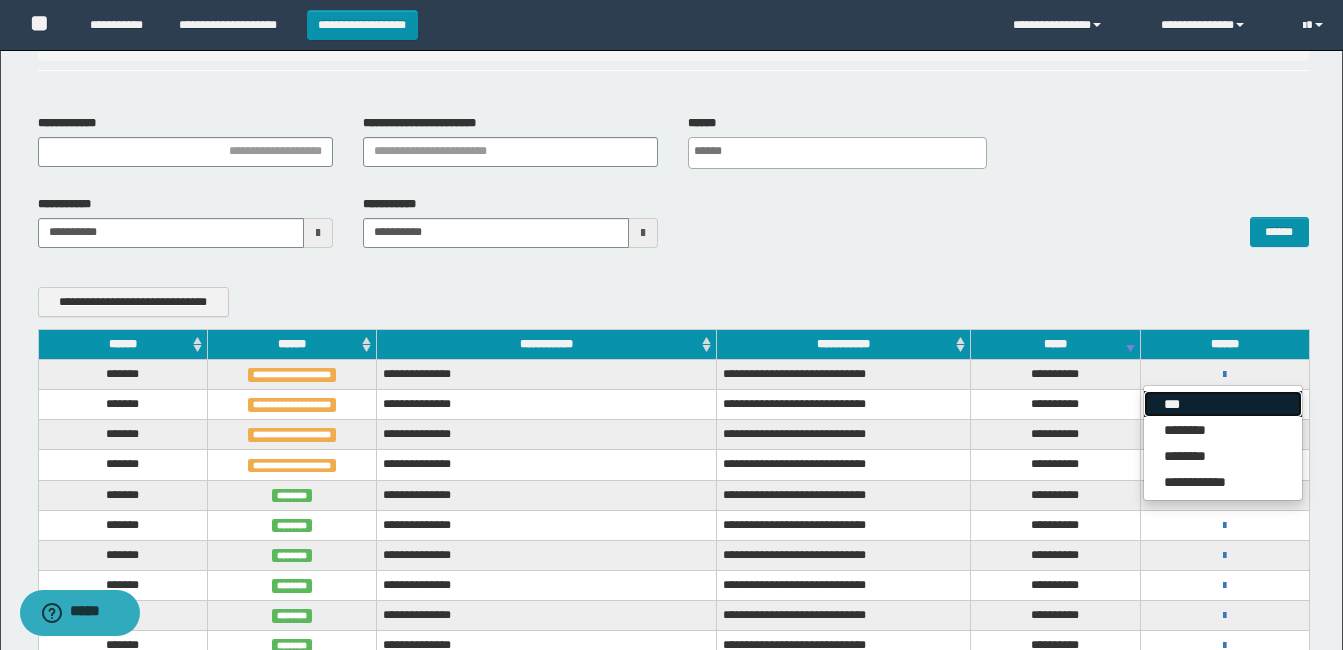 click on "***" at bounding box center [1223, 404] 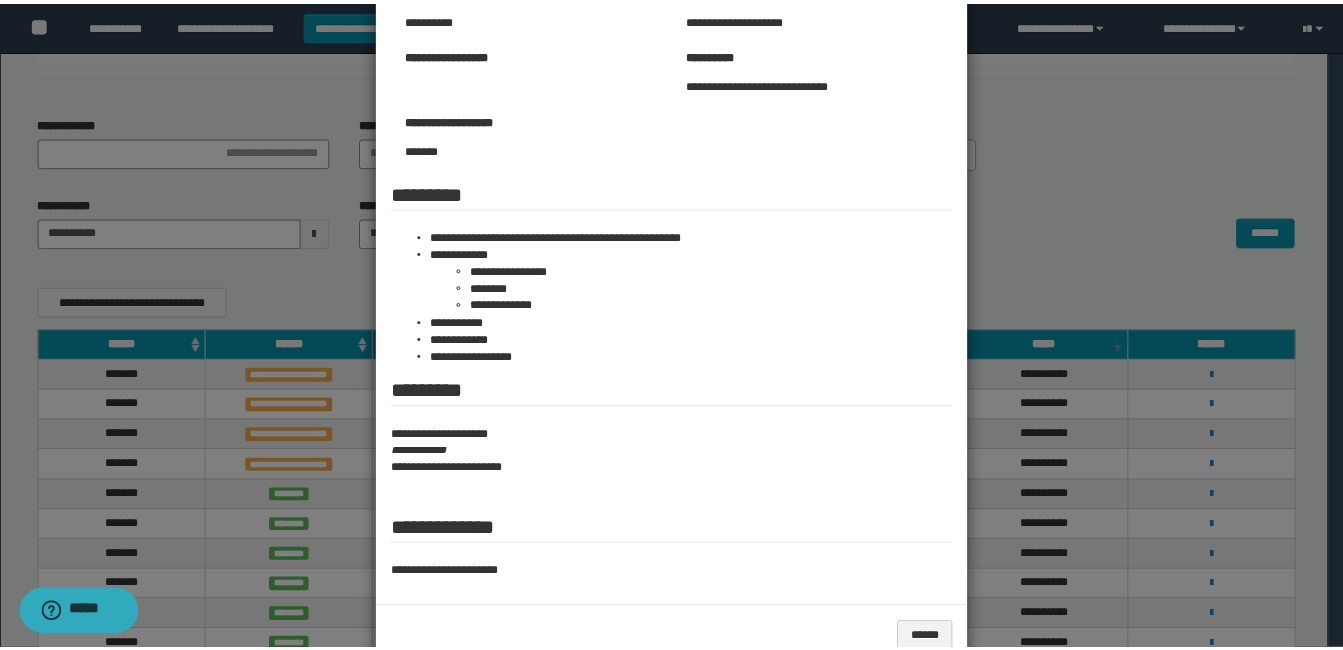 scroll, scrollTop: 200, scrollLeft: 0, axis: vertical 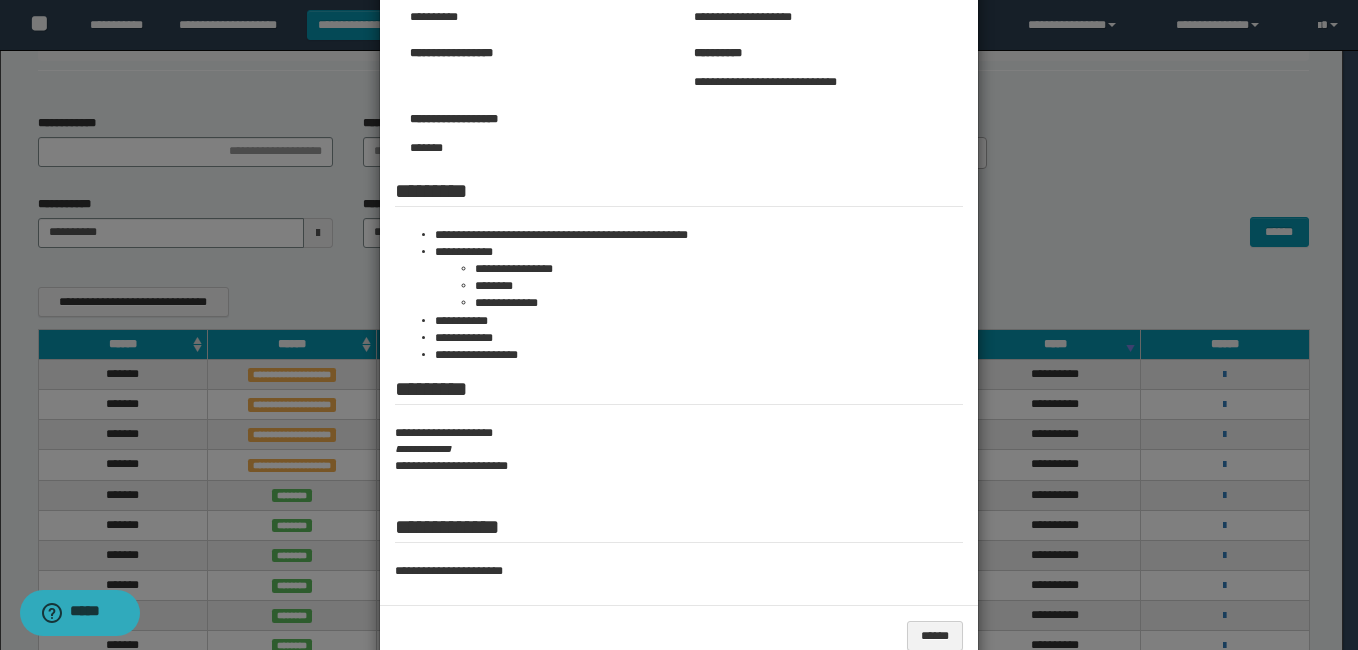 click at bounding box center (679, 248) 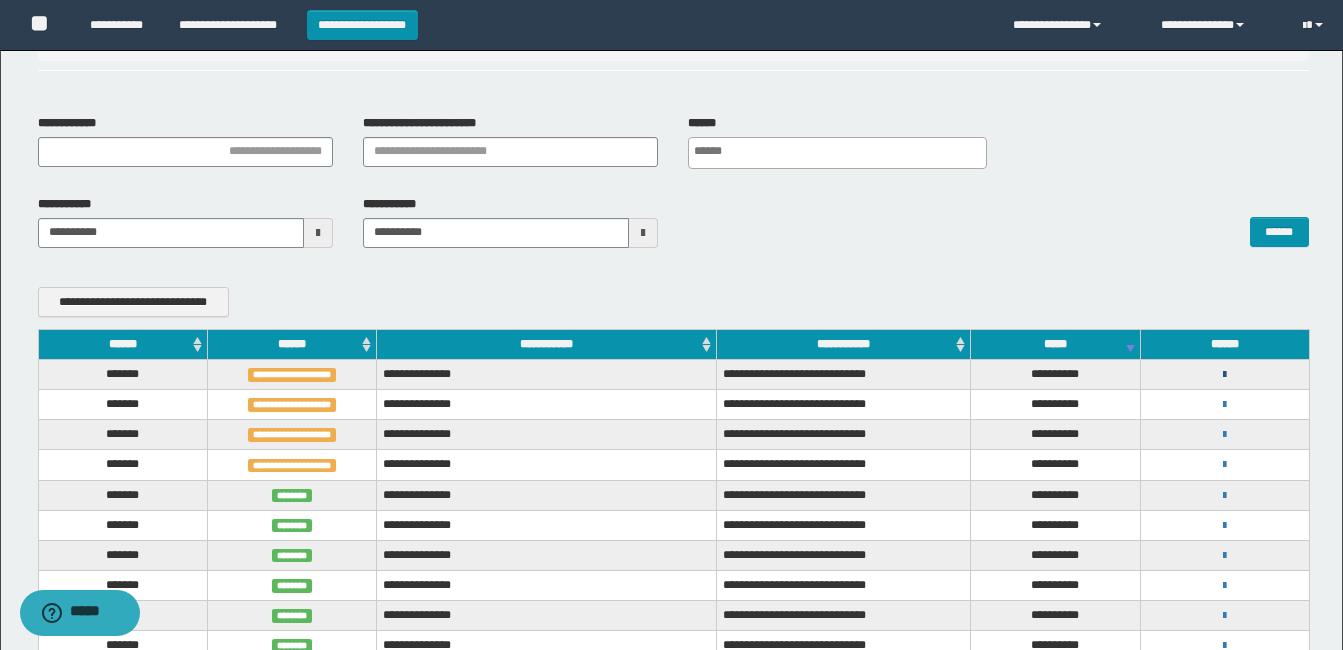 click at bounding box center [1224, 375] 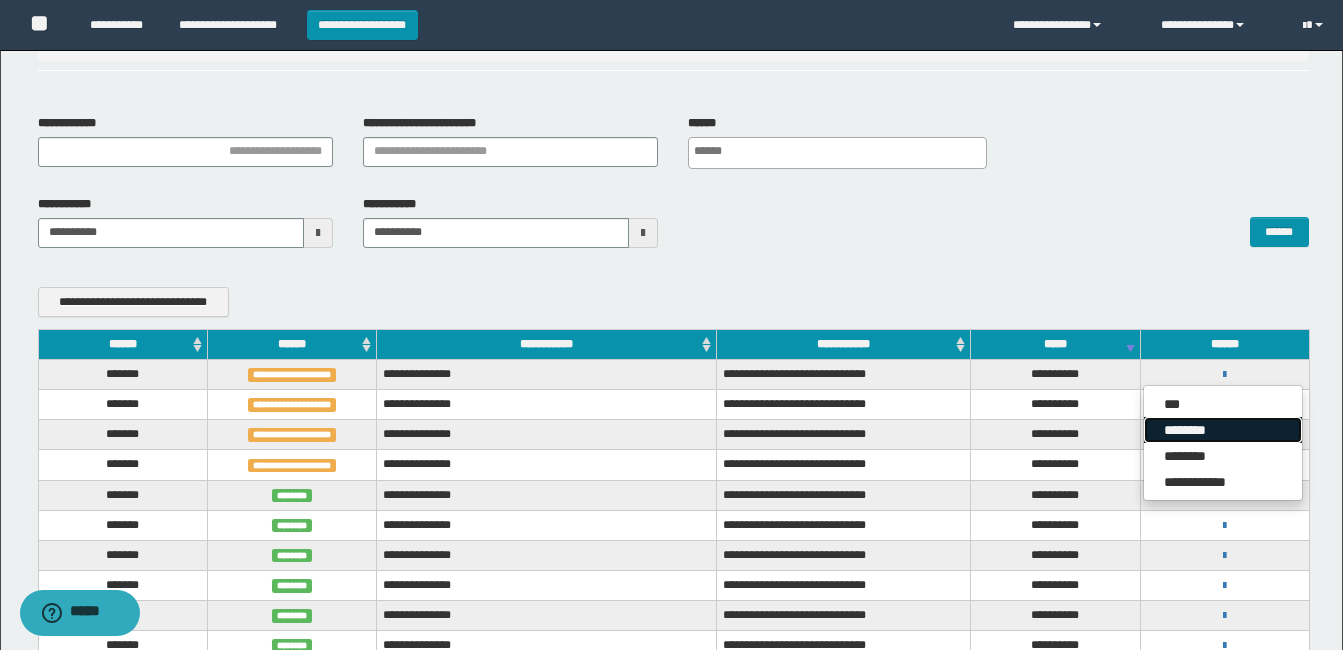 click on "********" at bounding box center (1223, 430) 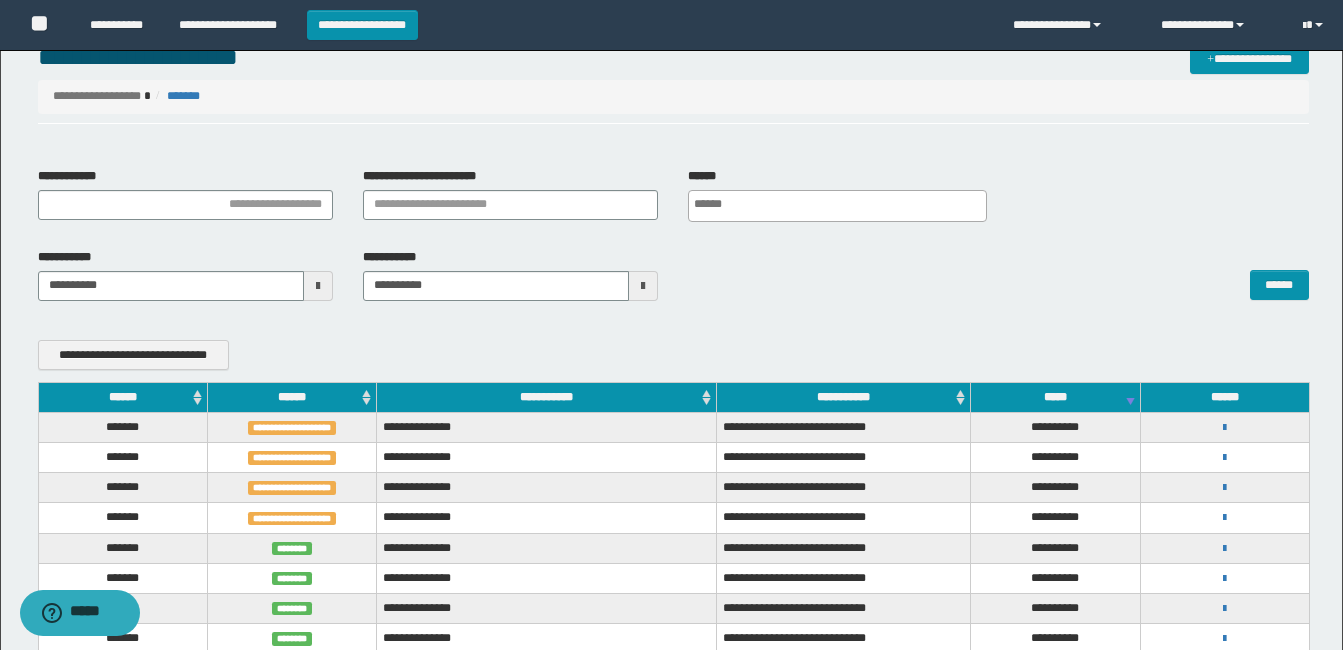 scroll, scrollTop: 0, scrollLeft: 0, axis: both 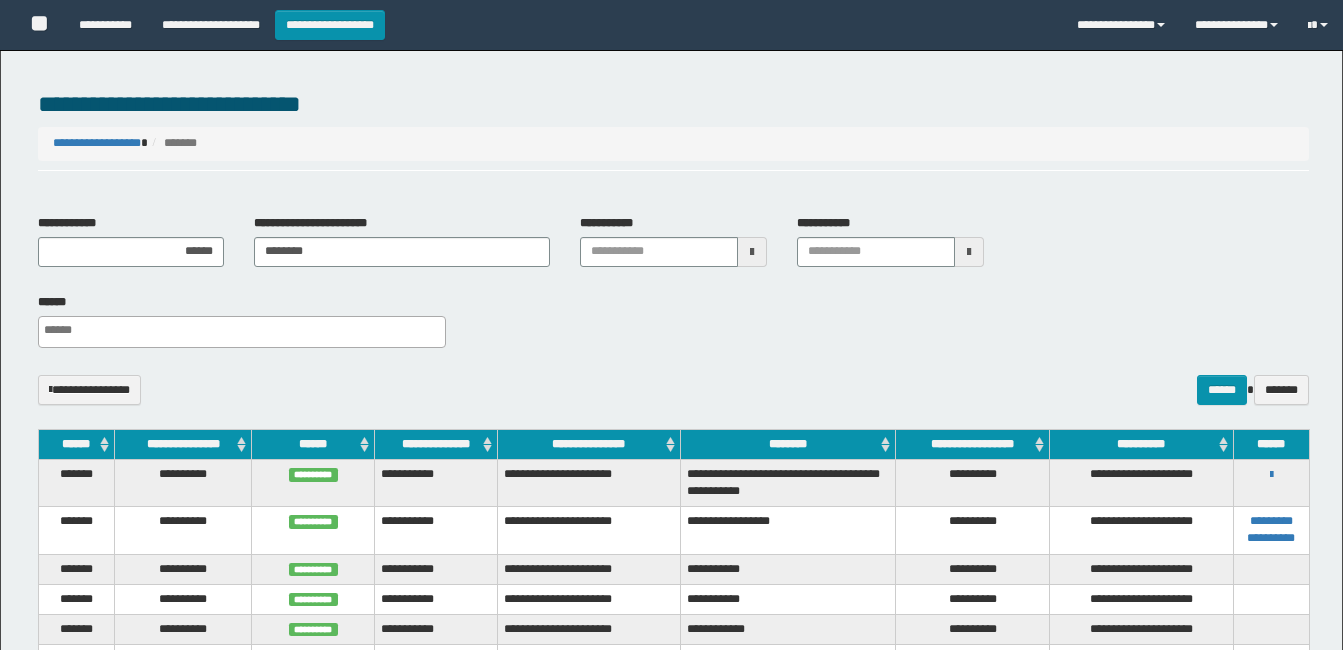select 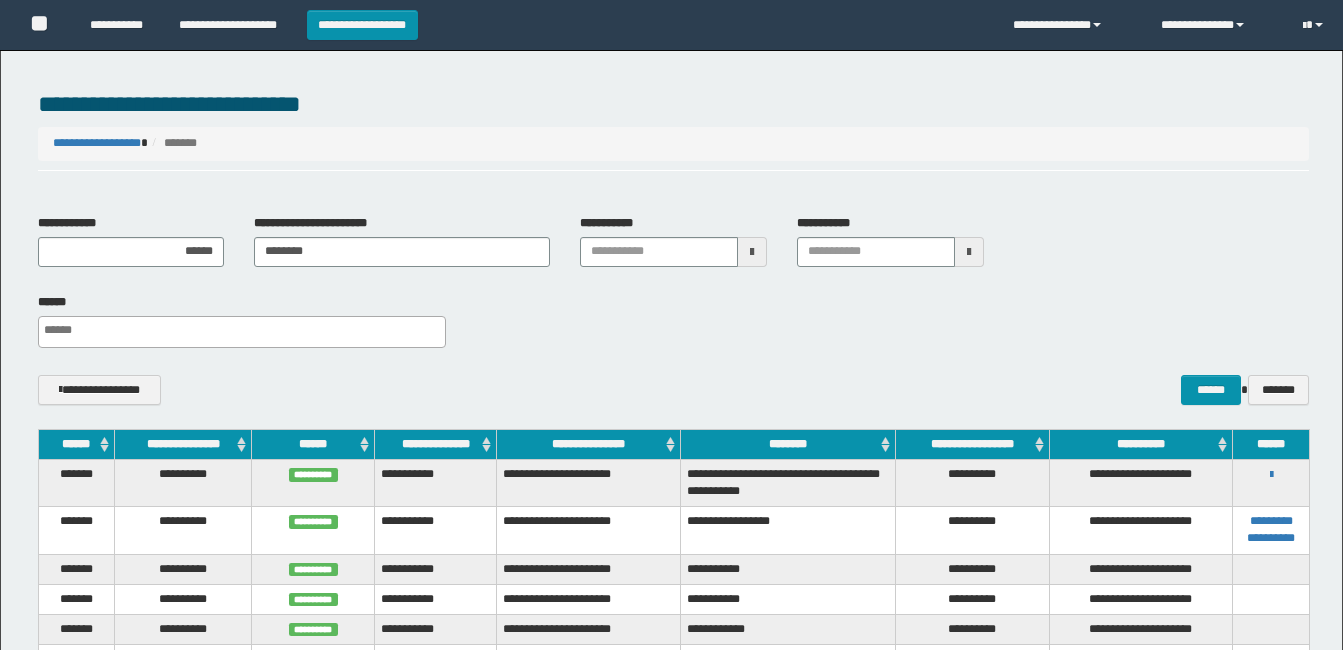 scroll, scrollTop: 224, scrollLeft: 0, axis: vertical 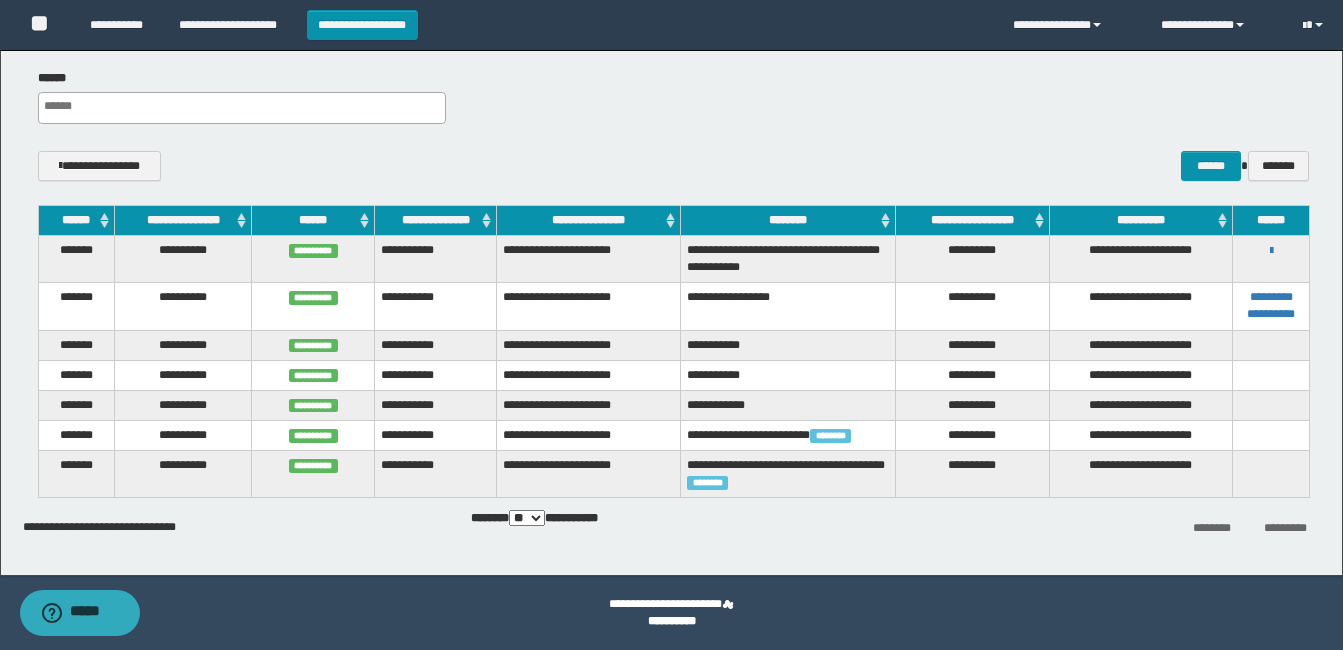 click on "**********" at bounding box center [1271, 306] 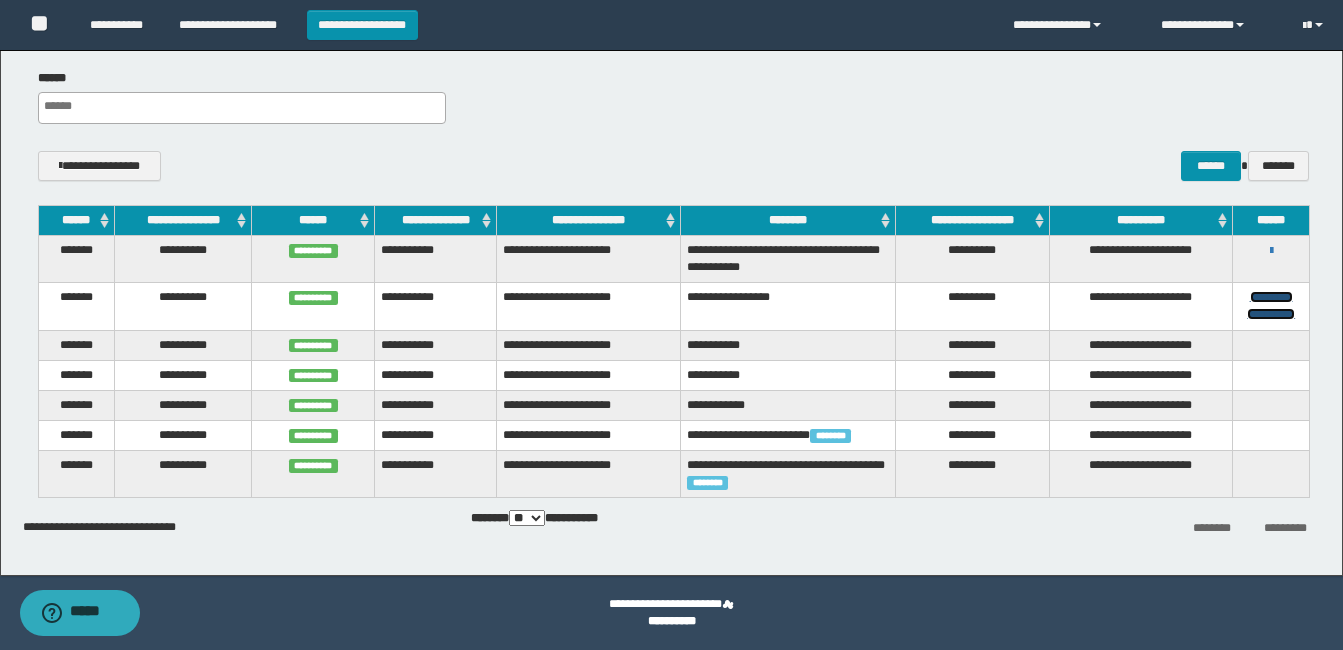 click on "**********" at bounding box center [1271, 305] 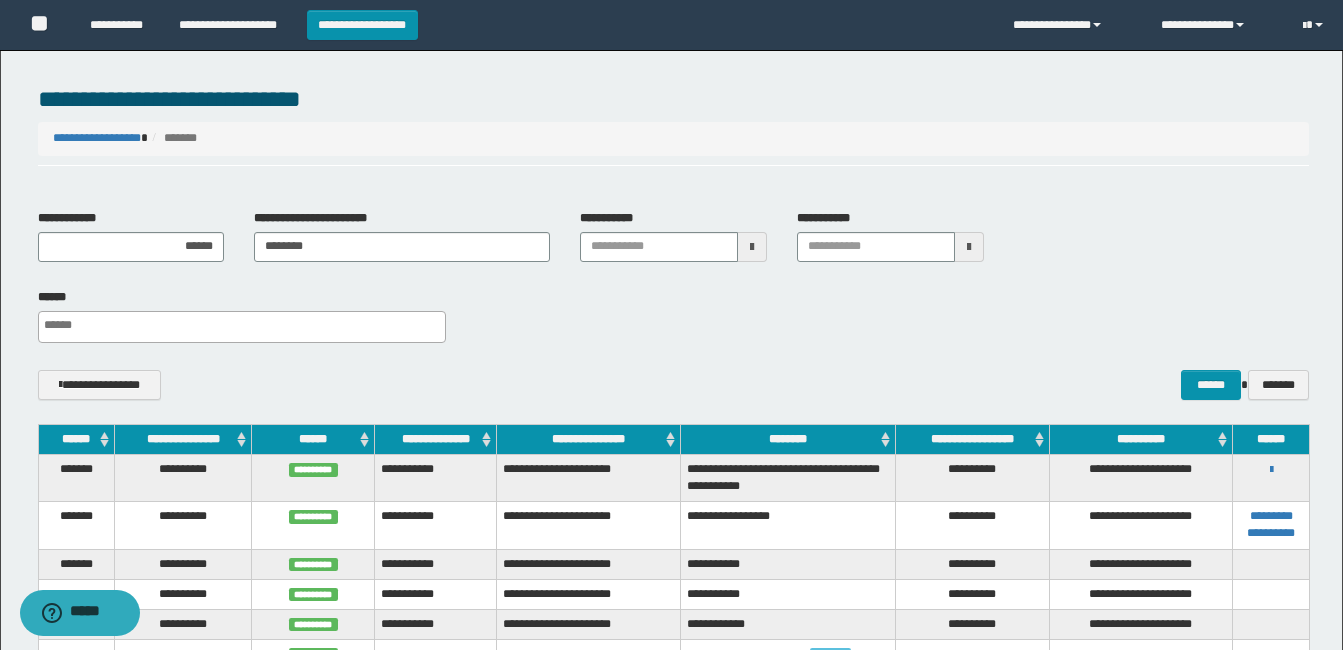scroll, scrollTop: 0, scrollLeft: 0, axis: both 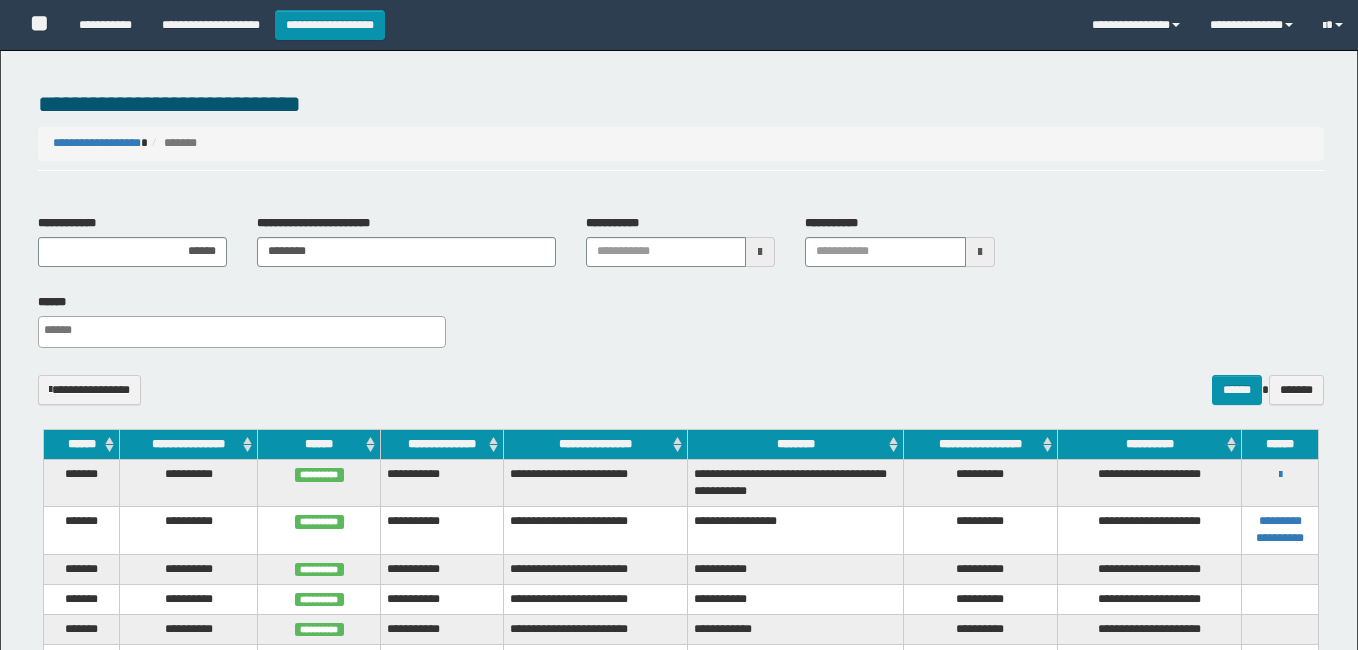 select 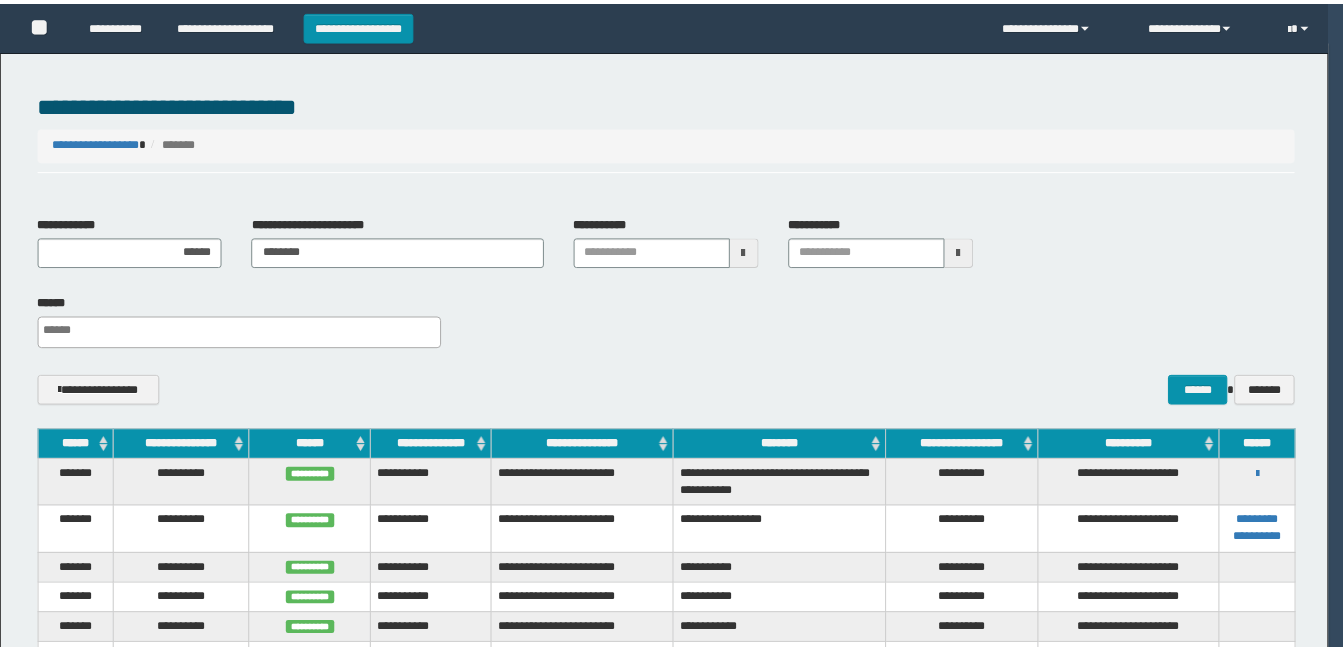 scroll, scrollTop: 0, scrollLeft: 0, axis: both 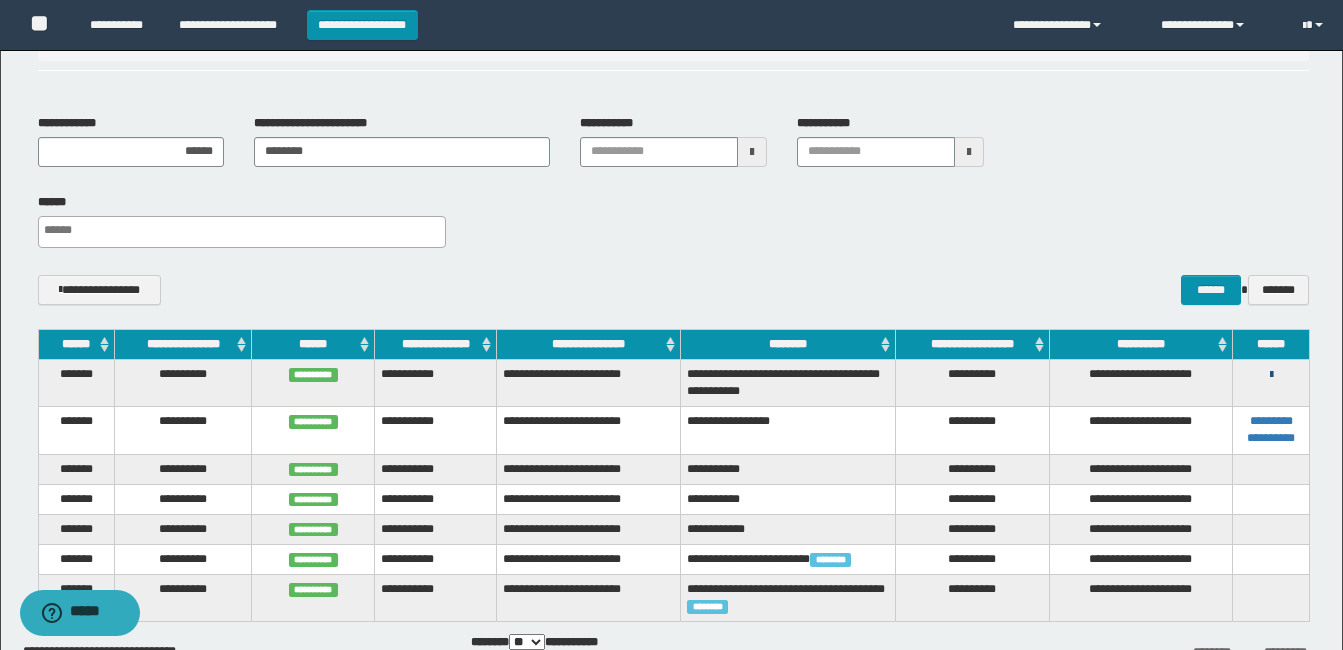 click at bounding box center [1271, 375] 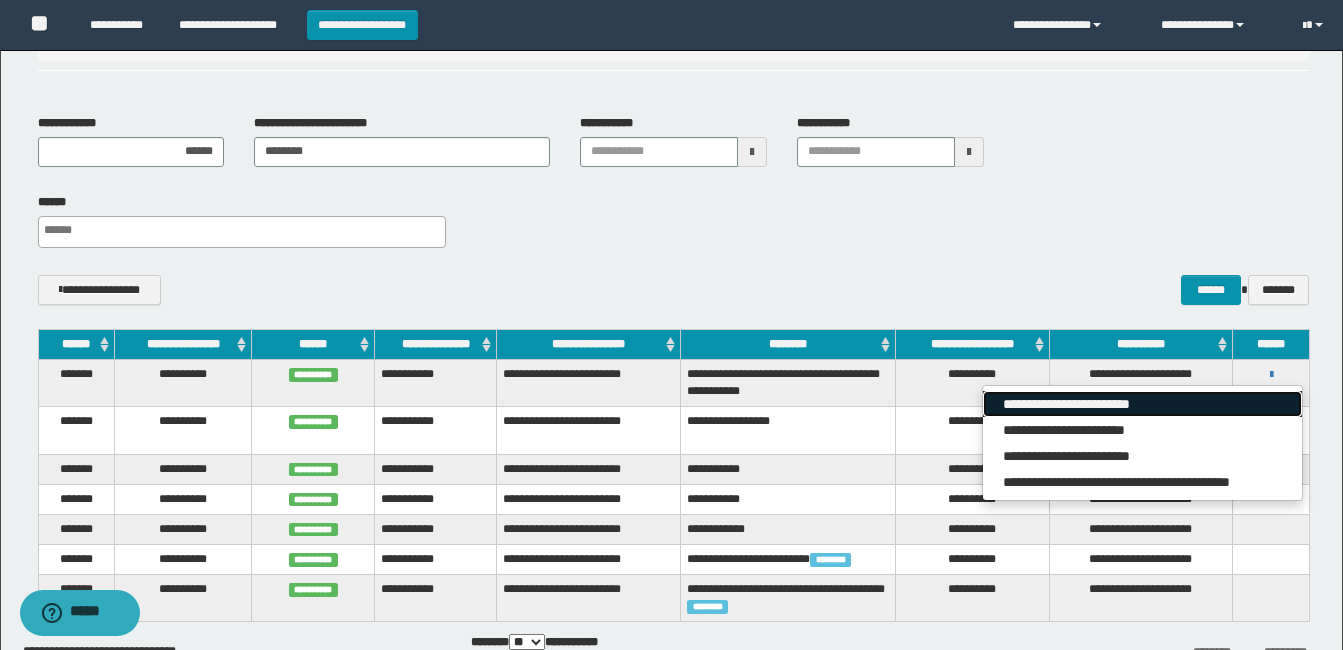 click on "**********" at bounding box center [1142, 404] 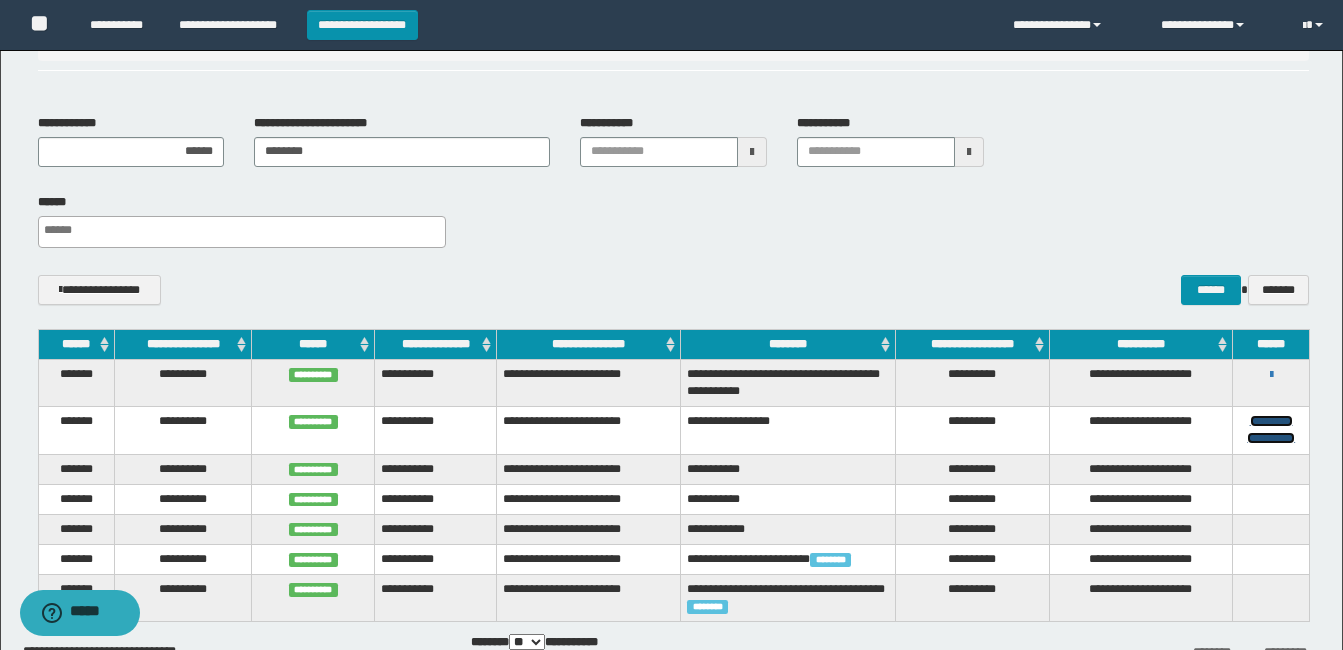 click on "**********" at bounding box center [1271, 429] 